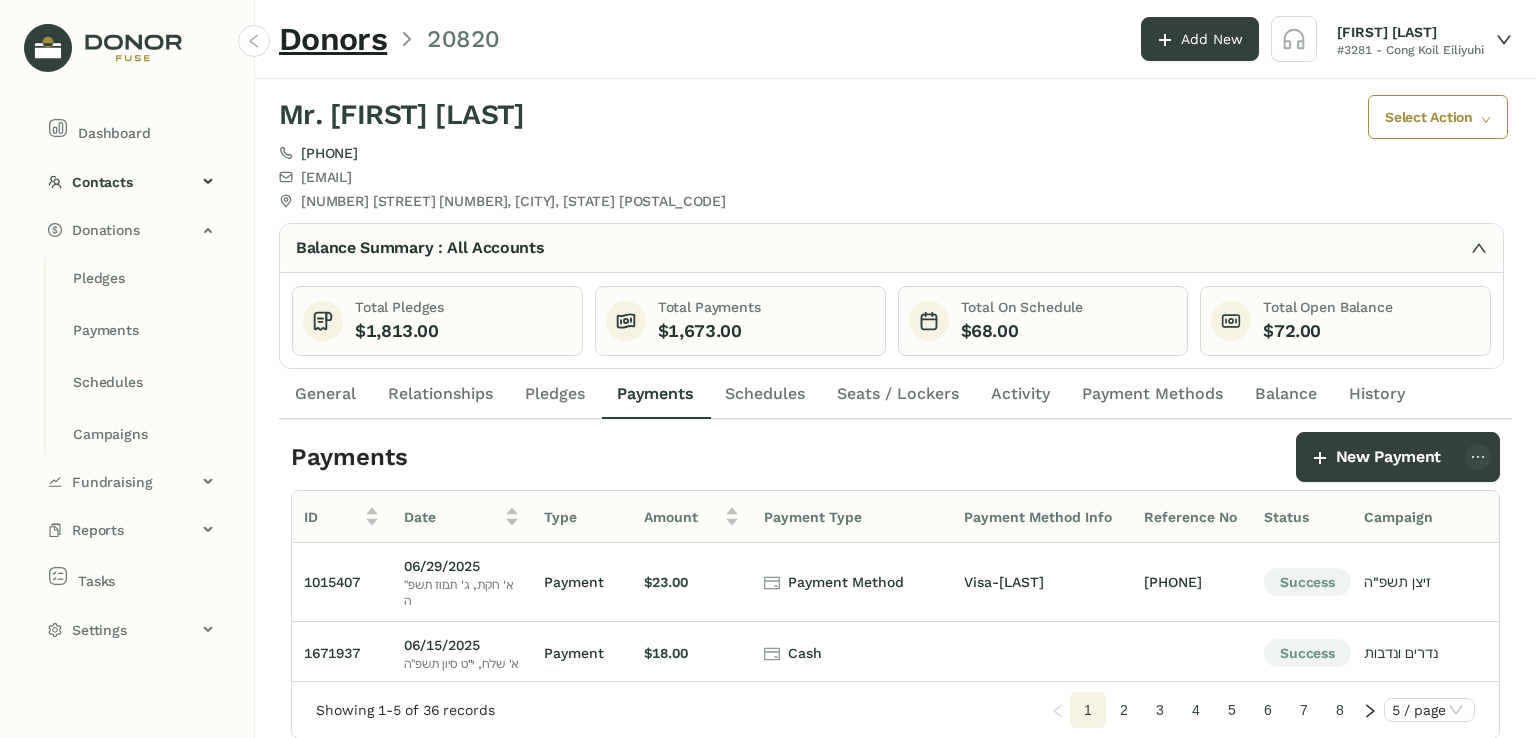 scroll, scrollTop: 0, scrollLeft: 0, axis: both 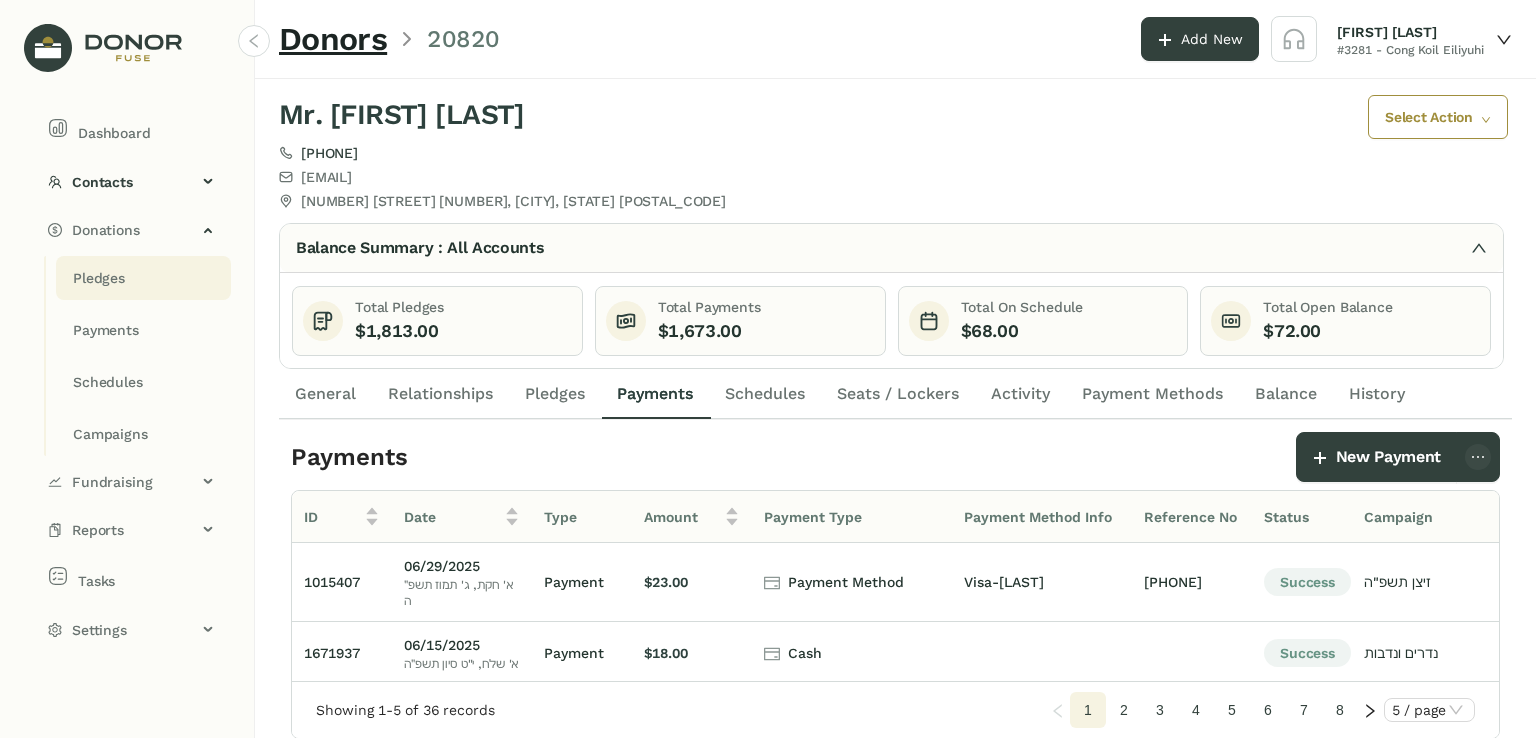 click on "Pledges" 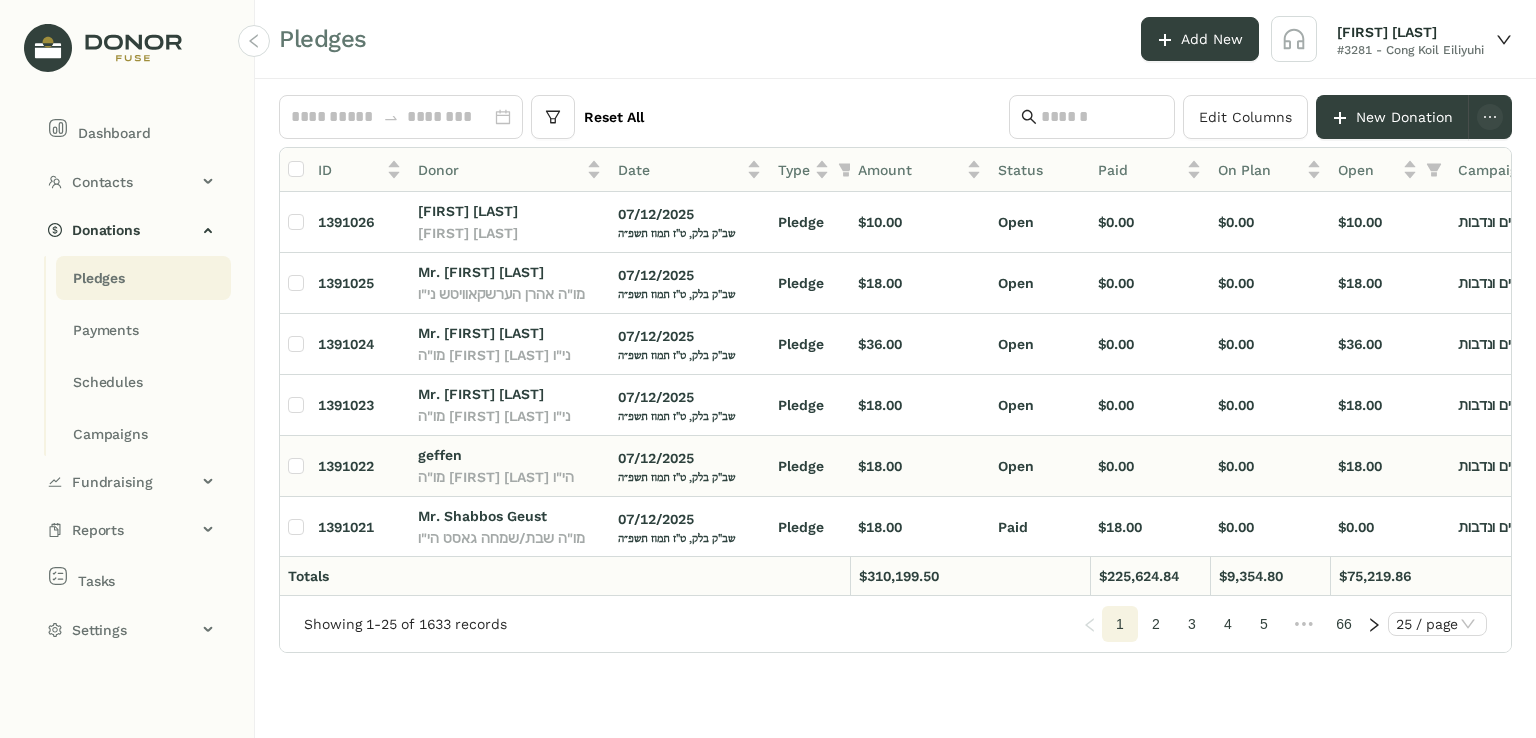click on "מו"ה [FIRST] [LAST] הי"ו" 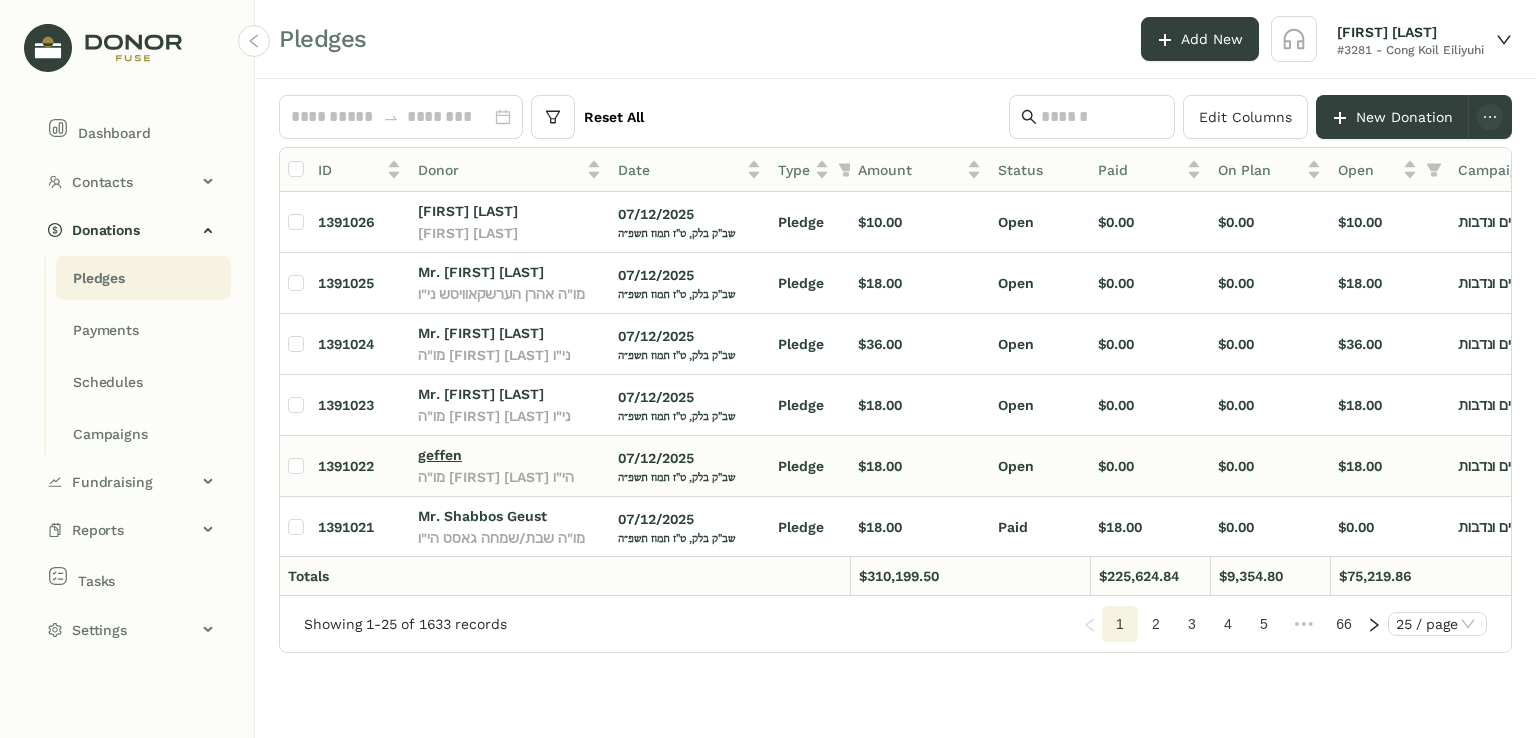 click on "geffen" 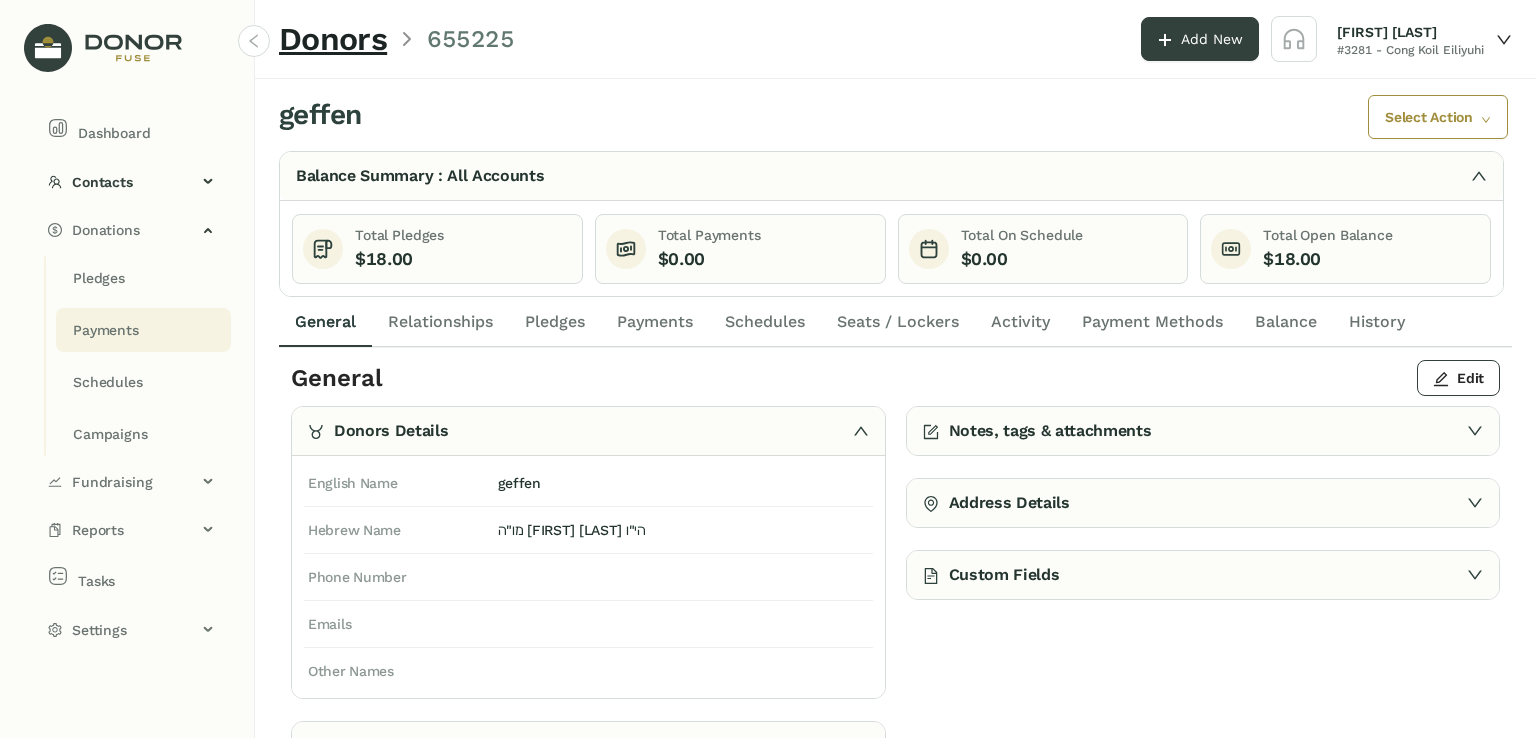 click on "Payments" 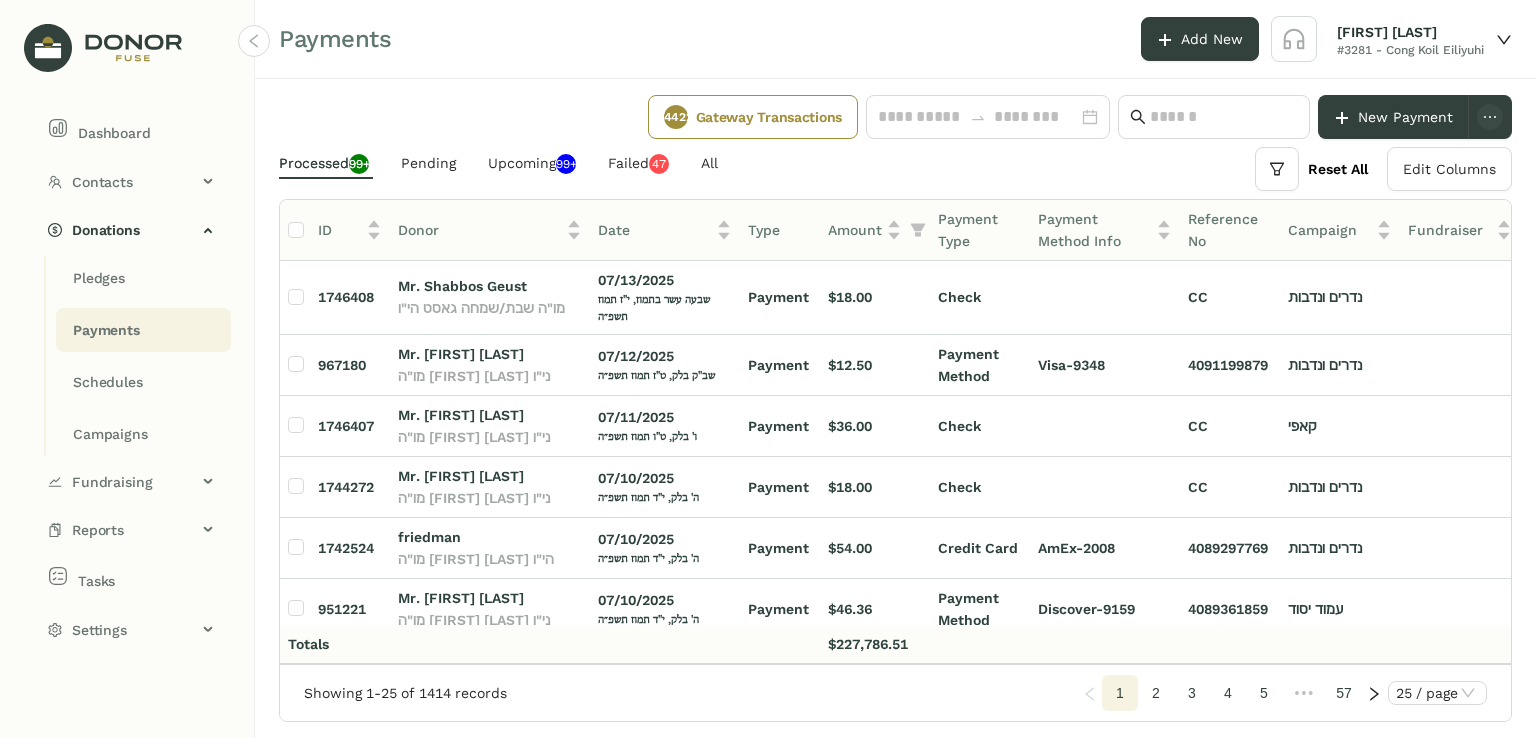 drag, startPoint x: 1512, startPoint y: 302, endPoint x: 1512, endPoint y: 322, distance: 20 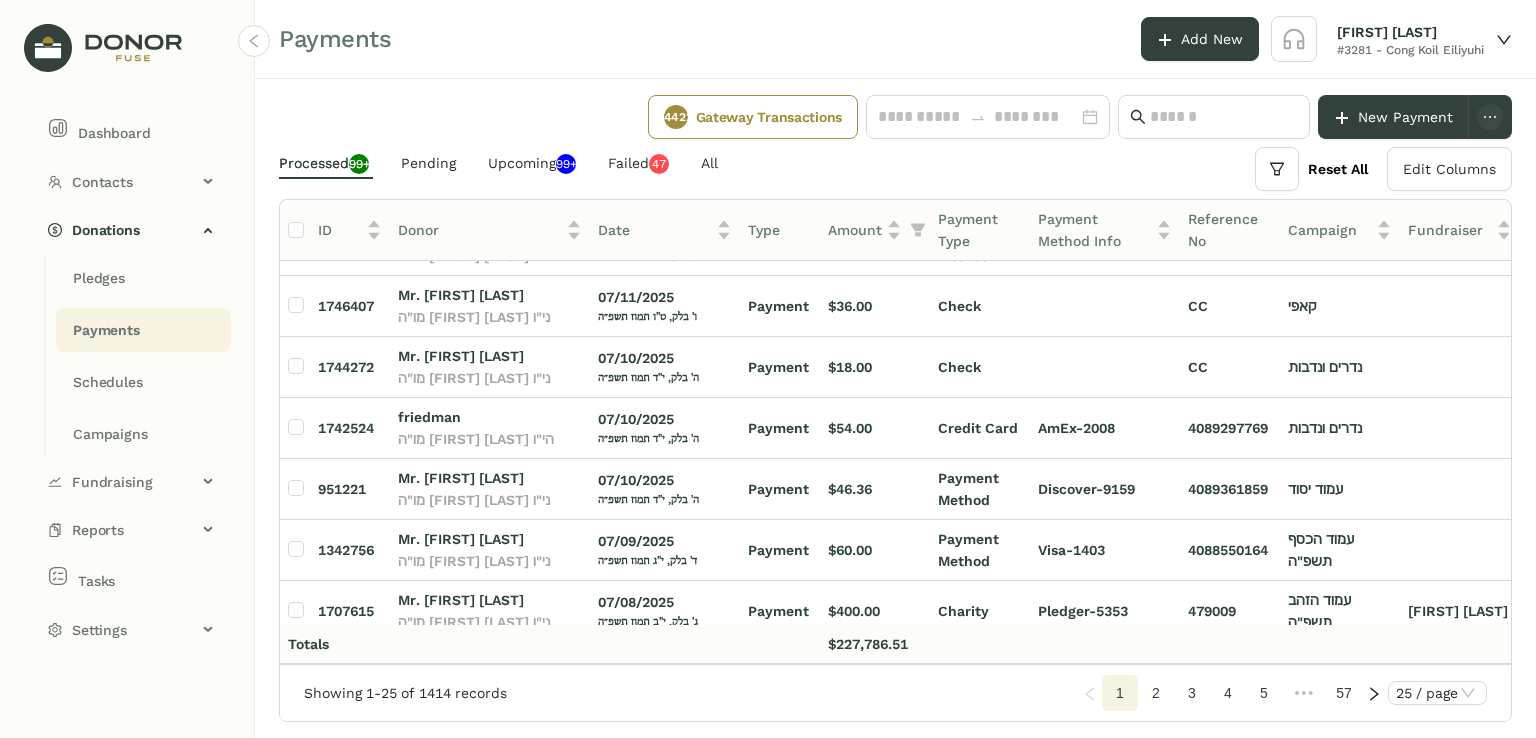 scroll, scrollTop: 165, scrollLeft: 0, axis: vertical 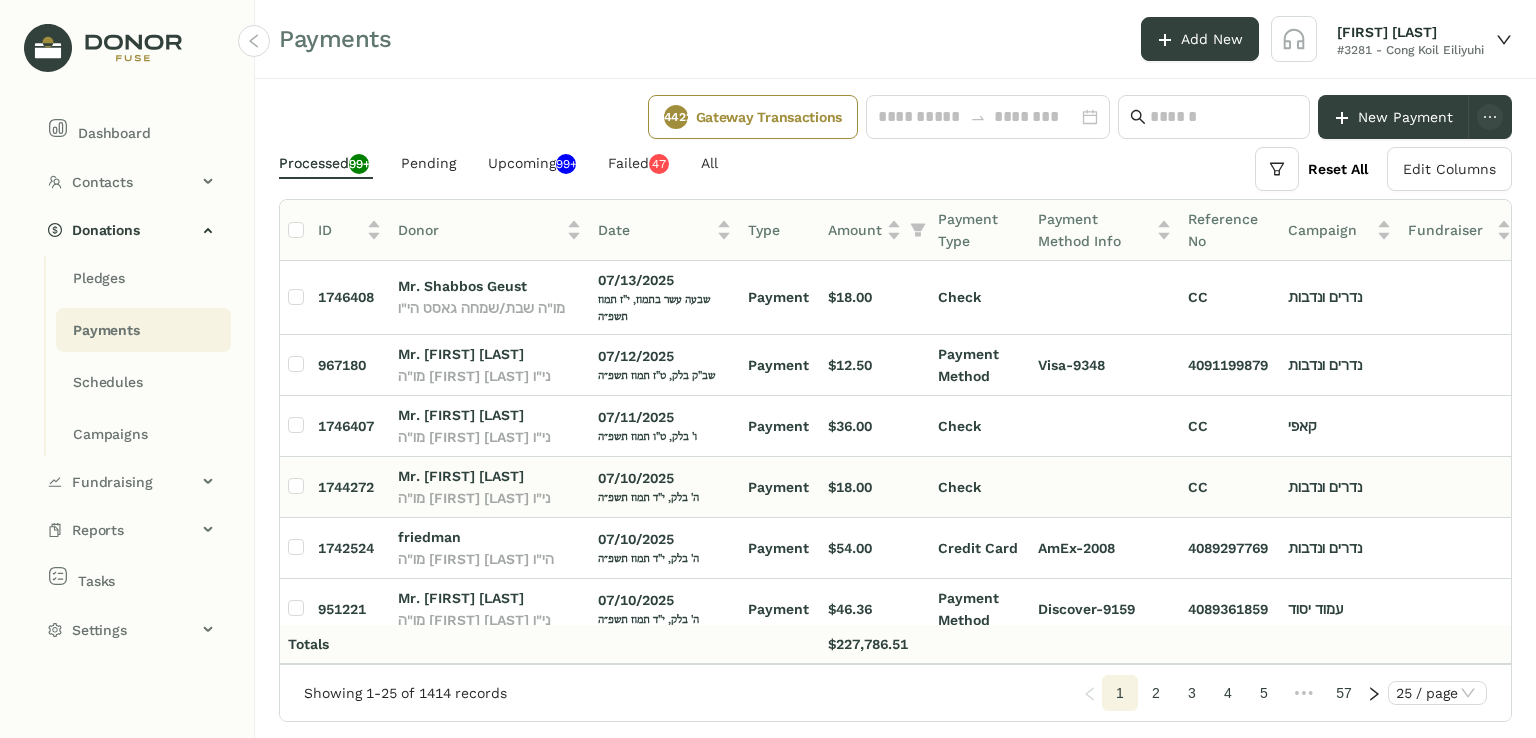 click on "07/10/2025" 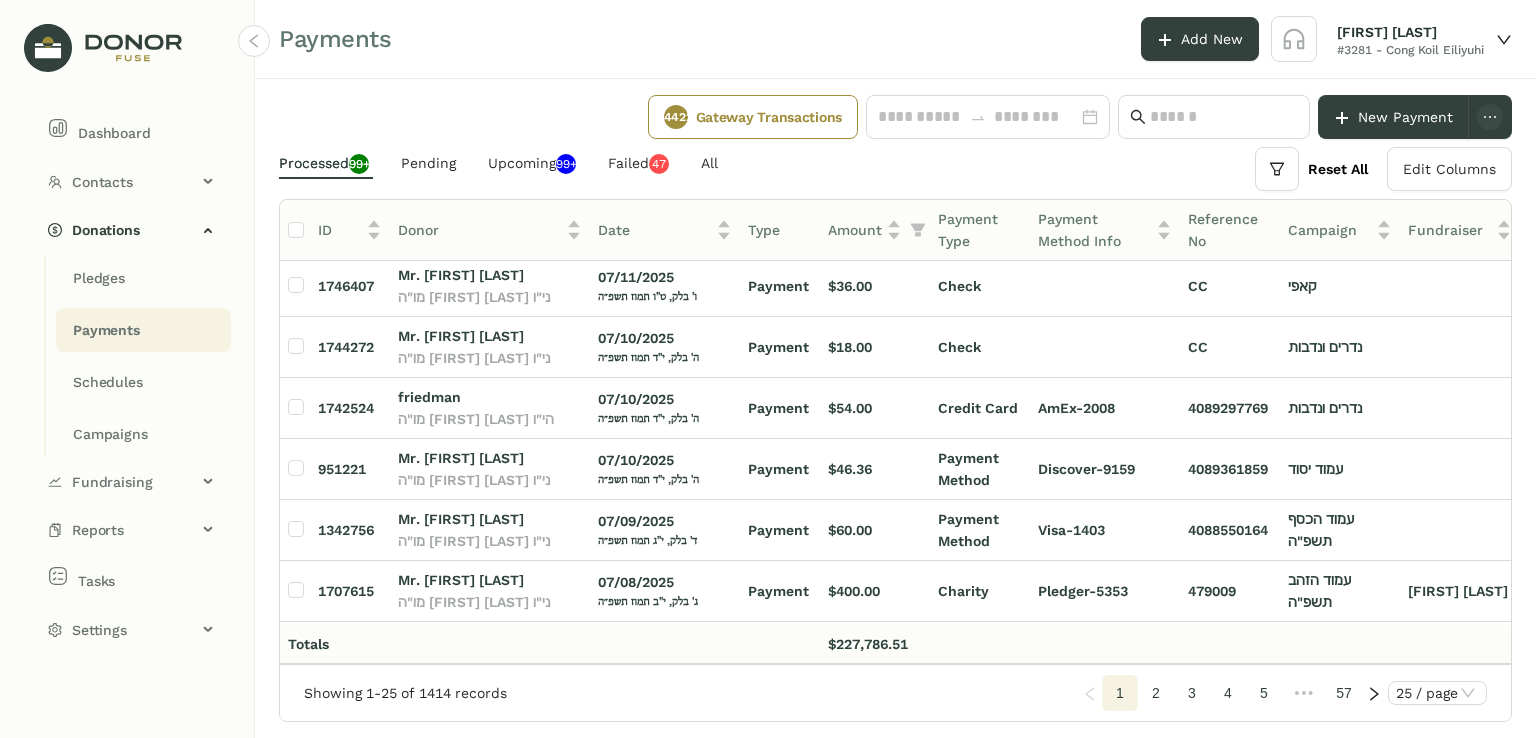 scroll, scrollTop: 147, scrollLeft: 0, axis: vertical 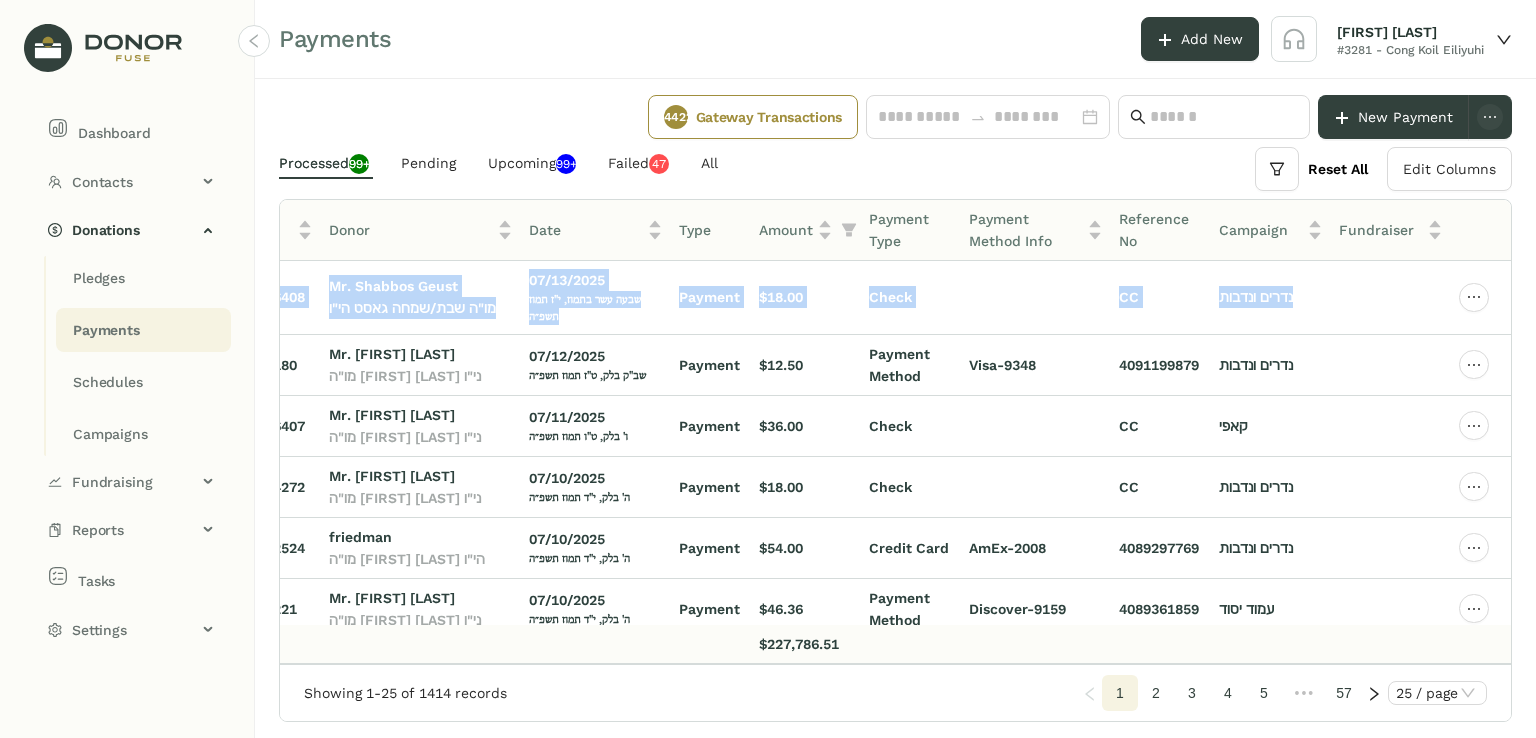 drag, startPoint x: 1511, startPoint y: 302, endPoint x: 1509, endPoint y: 336, distance: 34.058773 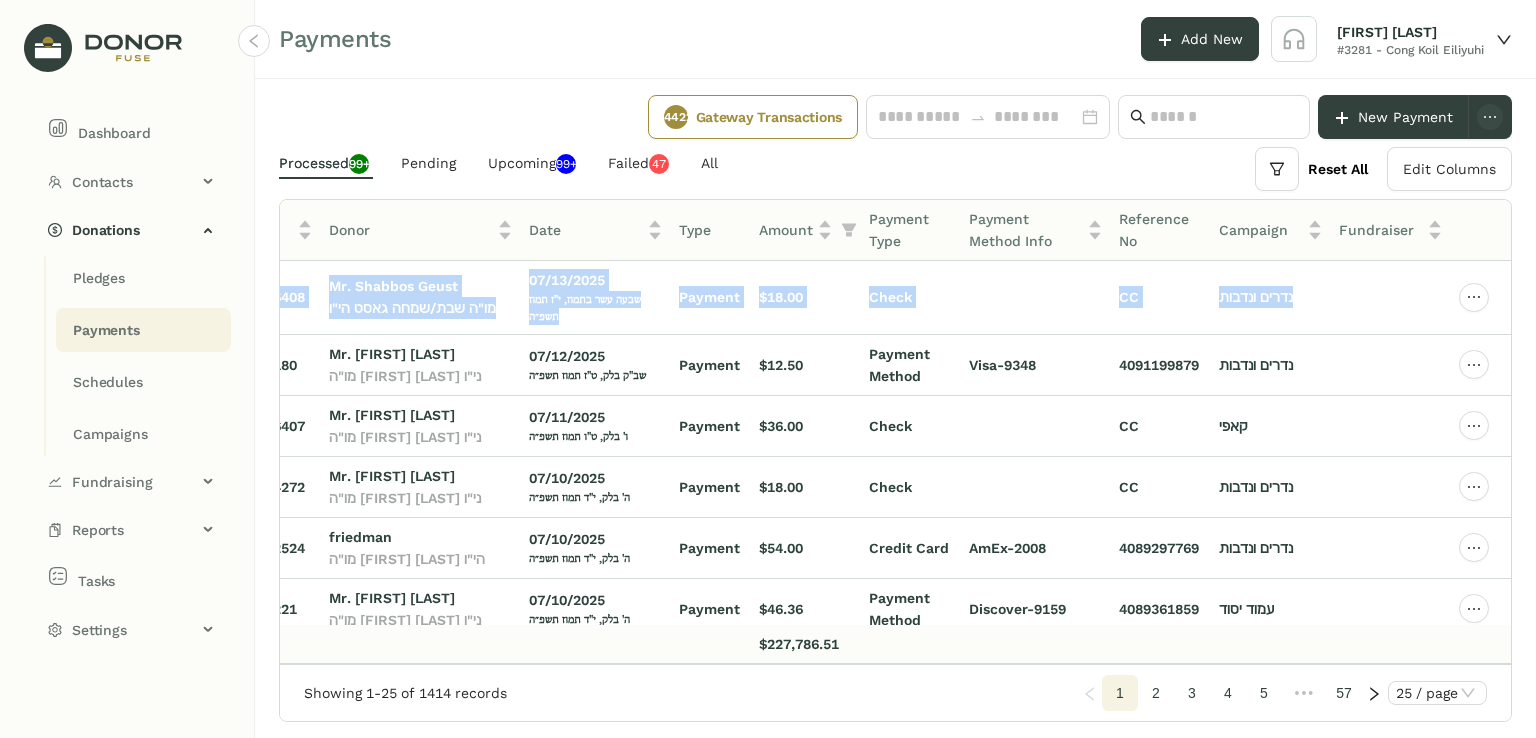 click on "ID  Donor   Date   Type   Amount   Payment Type   Payment Method Info   Reference No   Campaign   Fundraiser  [NUMBER] Mr. [FIRST] [LAST] מו"ה [FIRST] [LAST] הי"ו [DATE] [HEBREW_DATE] Payment [AMOUNT] Check CC נדרים ונדבות [NUMBER] Mr. [FIRST] [LAST] מו"ה [FIRST] [LAST] ני"ו [DATE] [HEBREW_DATE] Payment [AMOUNT] Payment Method Visa-[LAST] [PHONE] נדרים ונדבות [NUMBER] Mr. [FIRST] [LAST] מו"ה [FIRST] [LAST] ני"ו [DATE] [HEBREW_DATE] Payment [AMOUNT] Check CC קאפי [NUMBER] Mr. [FIRST] [LAST] מו"ה [FIRST] [LAST] ני"ו [DATE] [HEBREW_DATE] Payment [AMOUNT] Check CC נדרים ונדבות [NUMBER] [FIRST] מו"ה [FIRST] [LAST] הי"ו [DATE] [HEBREW_DATE] Payment [AMOUNT] Credit Card AmEx-[NUMBER] [PHONE] Check" 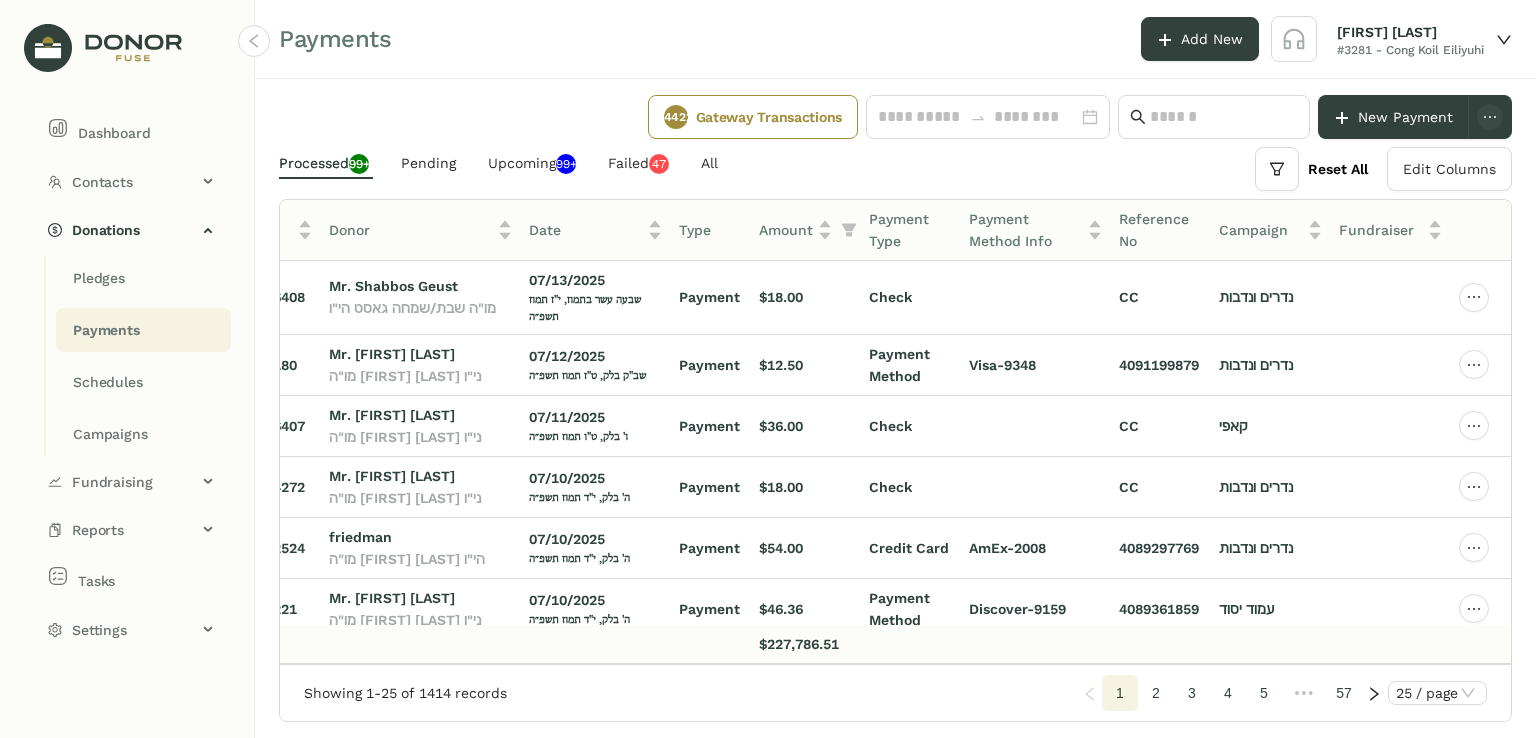 click on "Showing 1-25 of 1414 records  1 2 3 4 5 ••• 57 25 / page" 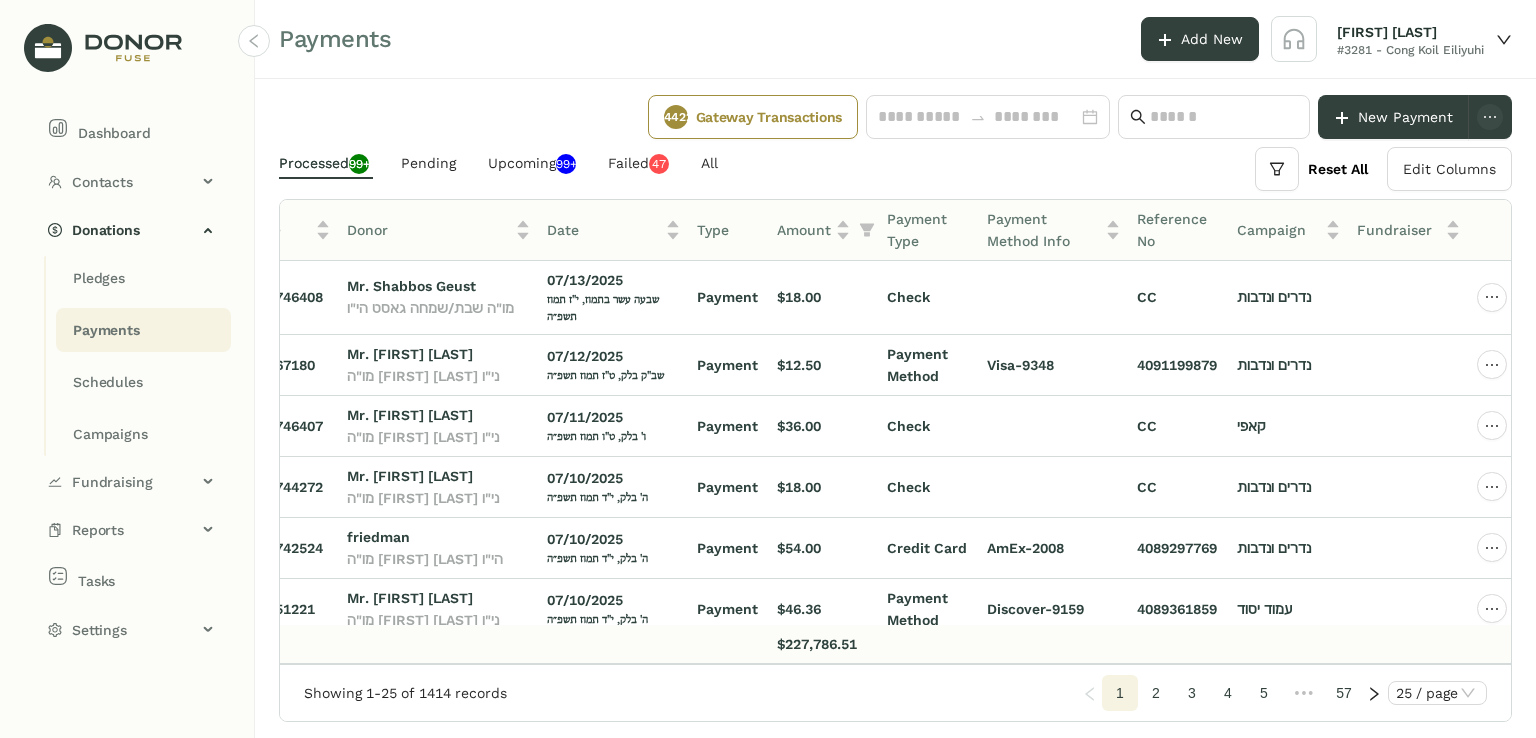 scroll, scrollTop: 0, scrollLeft: 8, axis: horizontal 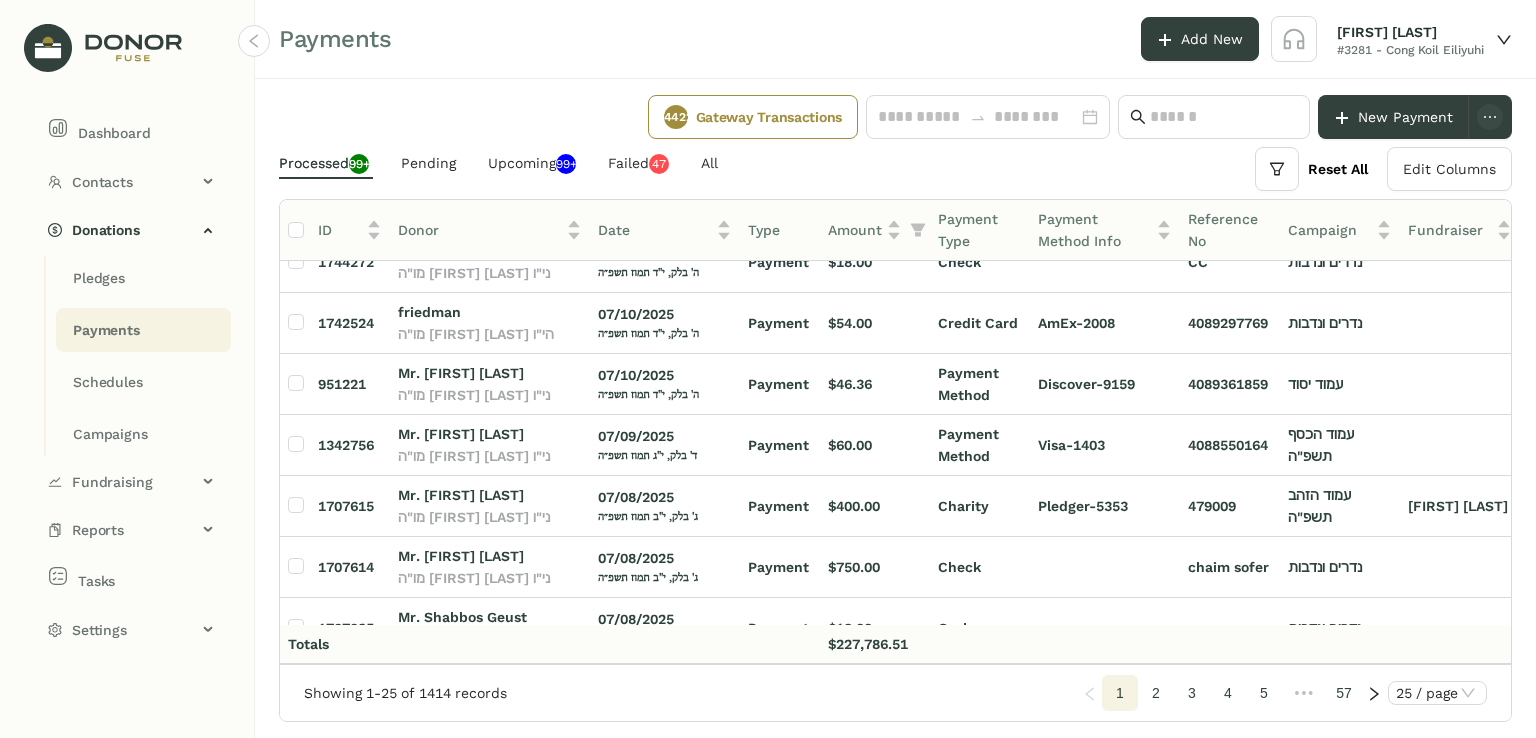 click on "ID  Donor   Date   Type   Amount   Payment Type   Payment Method Info   Reference No   Campaign   Fundraiser  [NUMBER] Mr. [FIRST] [LAST] מו"ה [FIRST] [LAST] הי"ו [DATE] [HEBREW_DATE] Payment [AMOUNT] Check CC נדרים ונדבות [NUMBER] Mr. [FIRST] [LAST] מו"ה [FIRST] [LAST] ני"ו [DATE] [HEBREW_DATE] Payment [AMOUNT] Payment Method Visa-[LAST] [PHONE] נדרים ונדבות [NUMBER] Mr. [FIRST] [LAST] מו"ה [FIRST] [LAST] ני"ו [DATE] [HEBREW_DATE] Payment [AMOUNT] Check CC קאפי [NUMBER] Mr. [FIRST] [LAST] מו"ה [FIRST] [LAST] ני"ו [DATE] [HEBREW_DATE] Payment [AMOUNT] Check CC נדרים ונדבות [NUMBER] [FIRST] מו"ה [FIRST] [LAST] הי"ו [DATE] [HEBREW_DATE] Payment [AMOUNT] Credit Card AmEx-[NUMBER] [PHONE] Check" 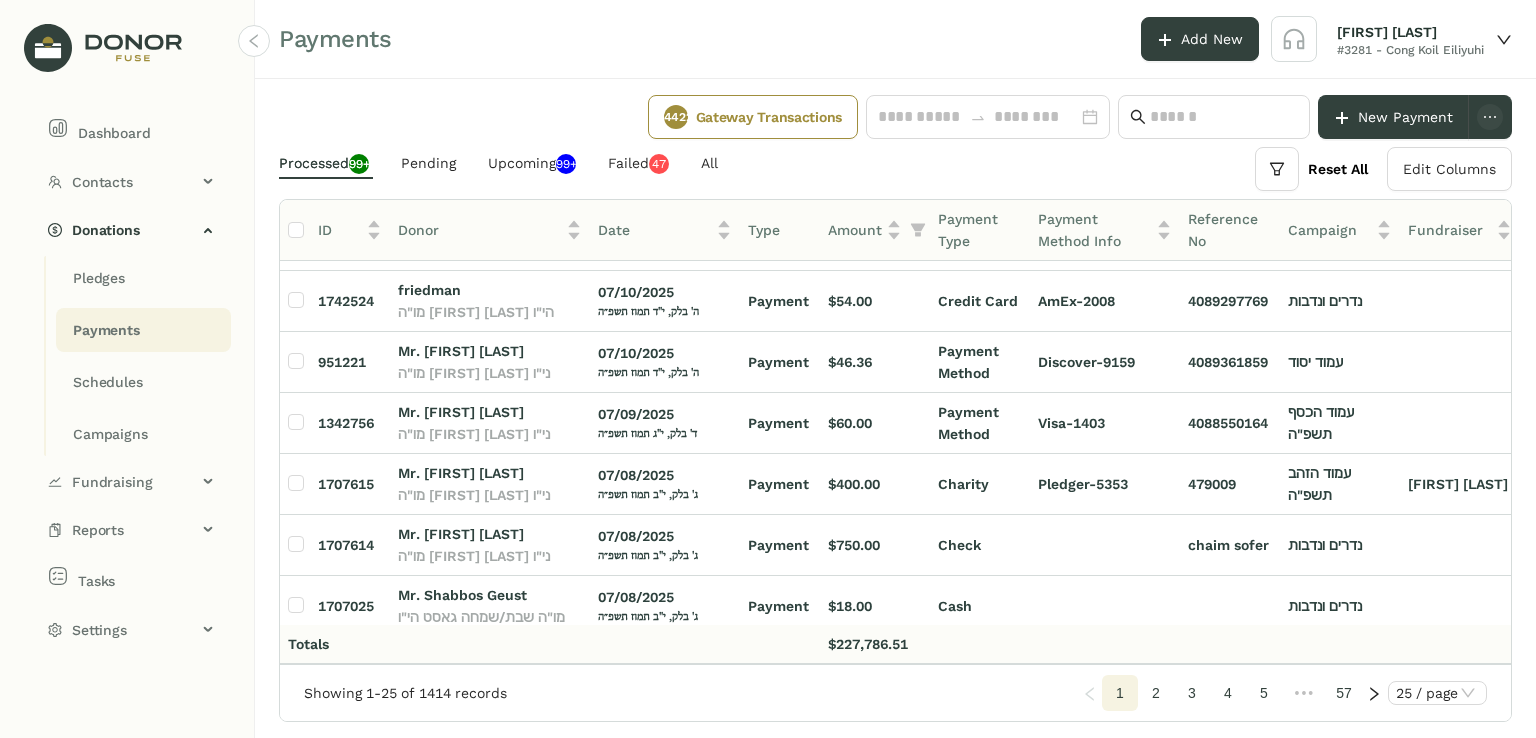 scroll, scrollTop: 280, scrollLeft: 0, axis: vertical 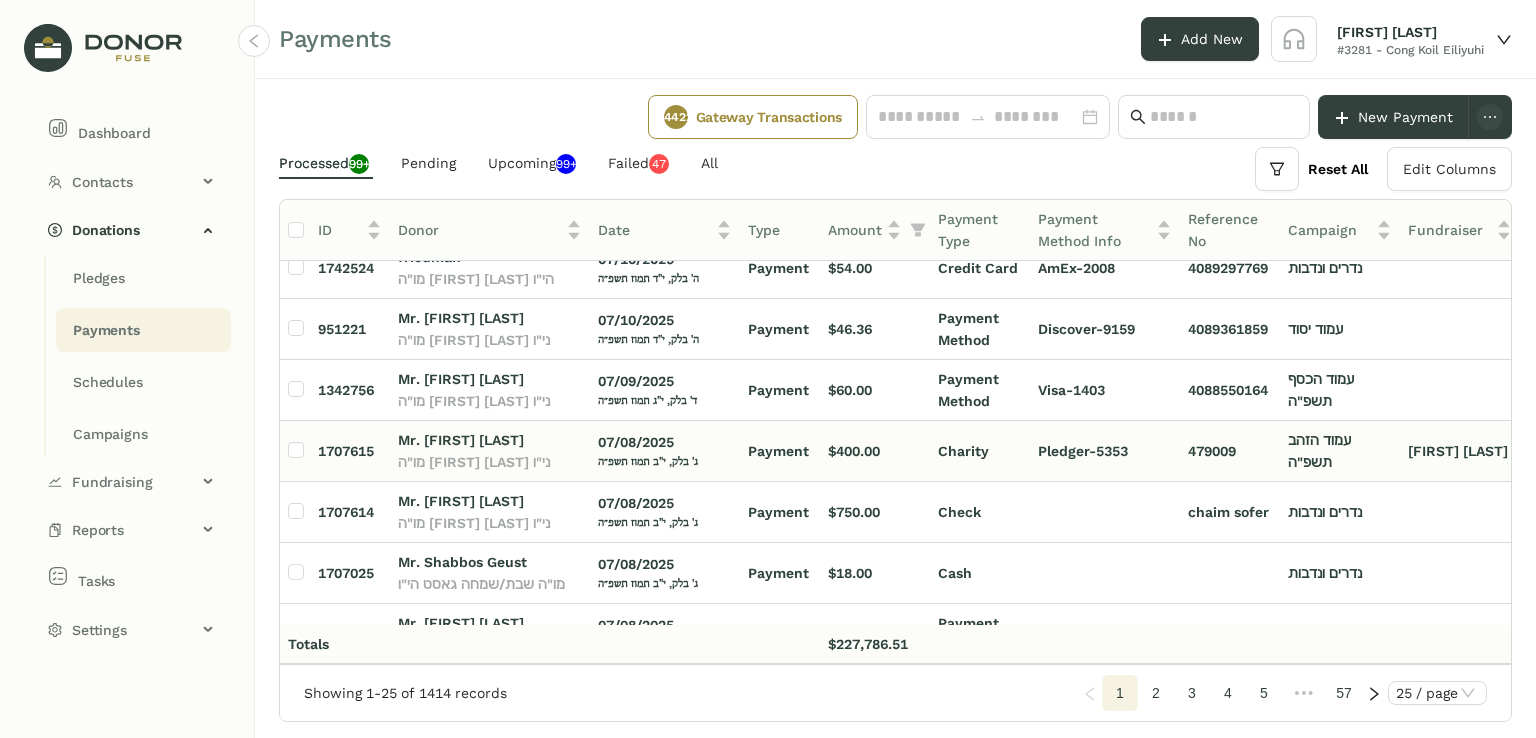 click on "07/08/2025" 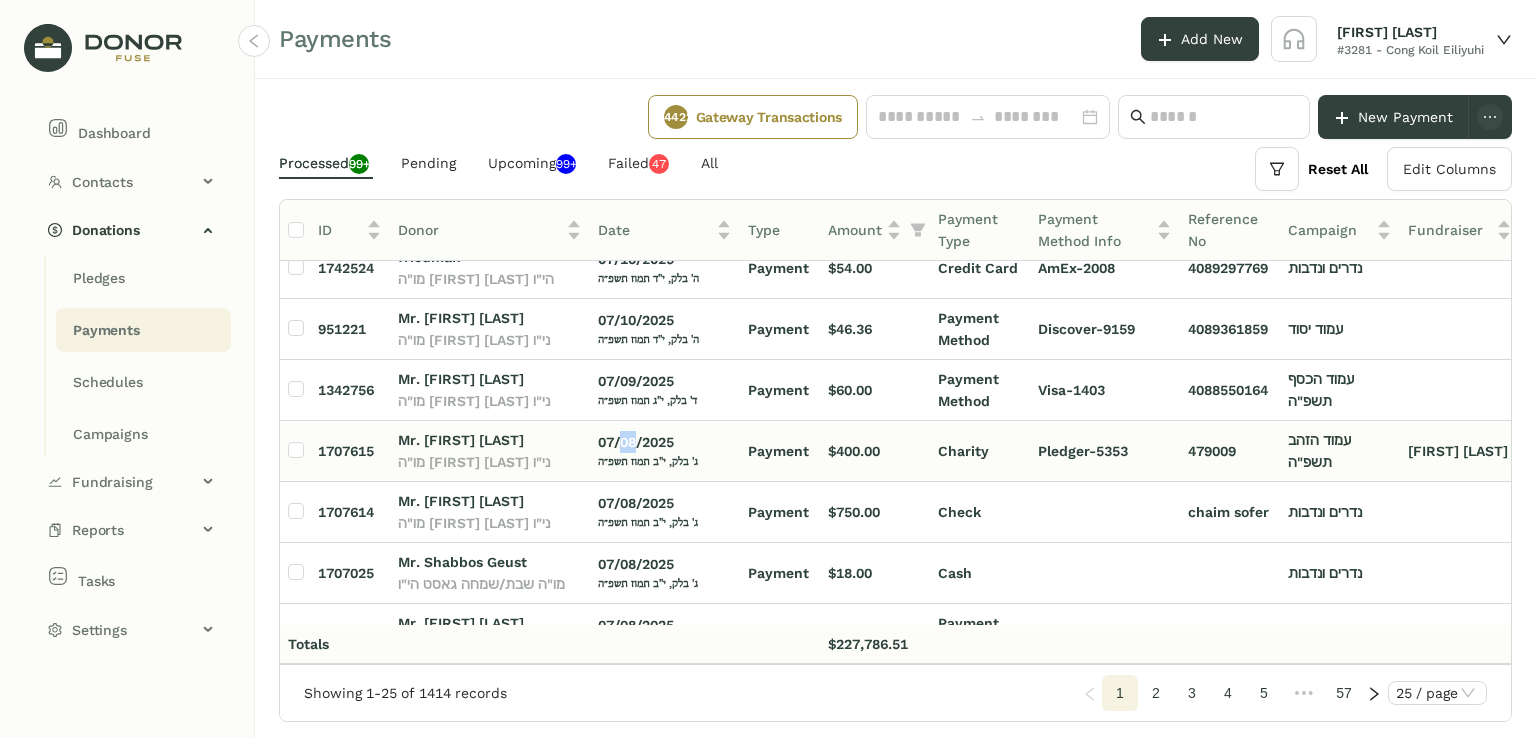 click on "07/08/2025" 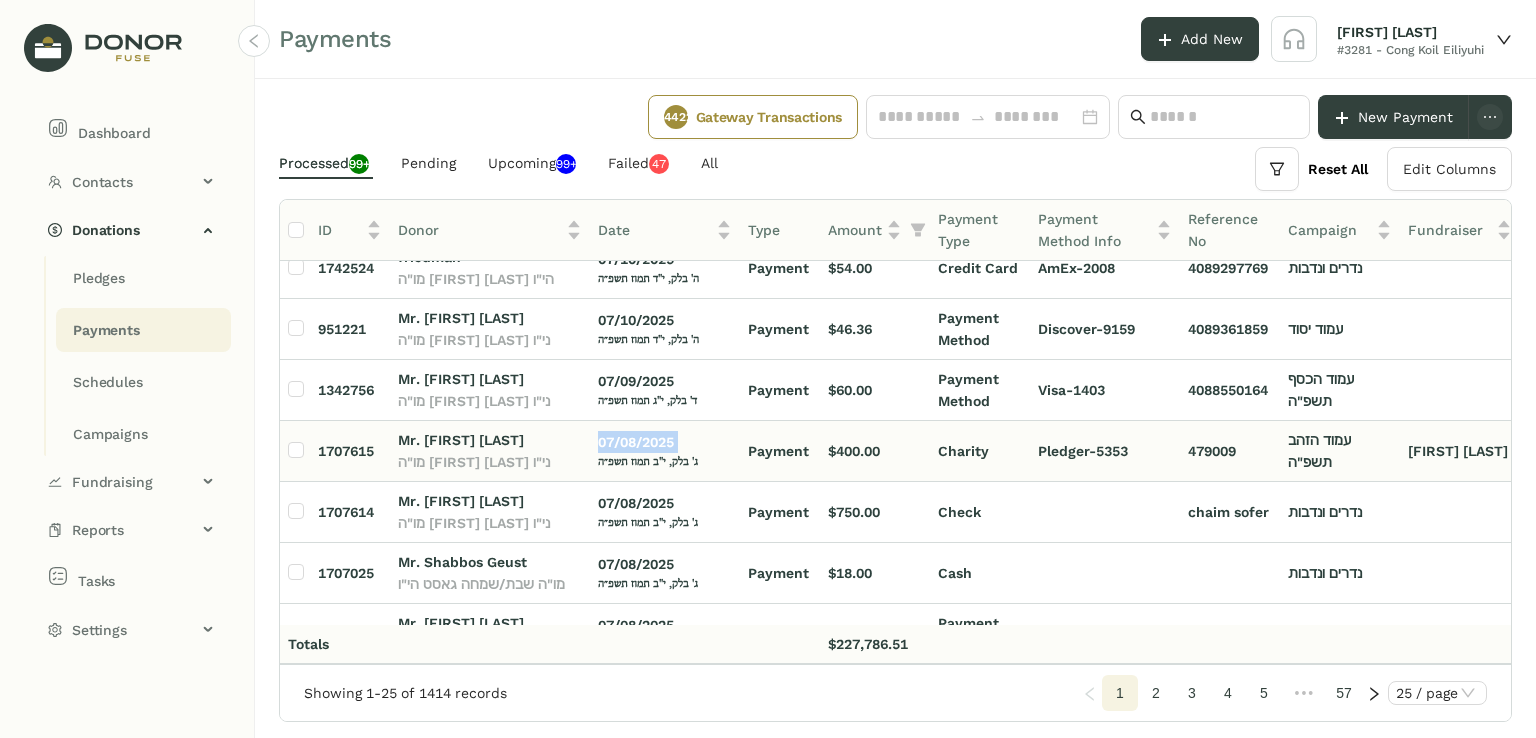 click on "07/08/2025" 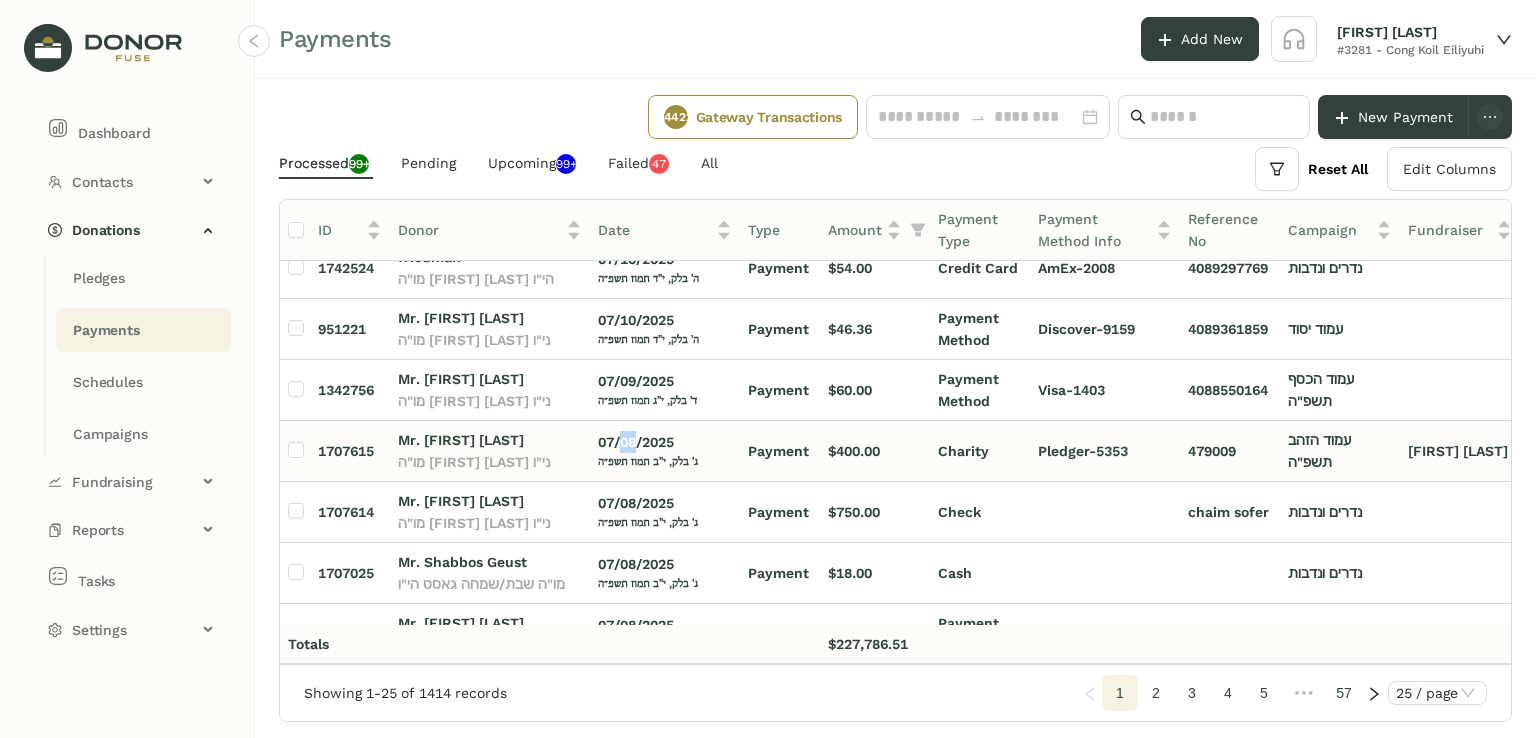 click on "07/08/2025" 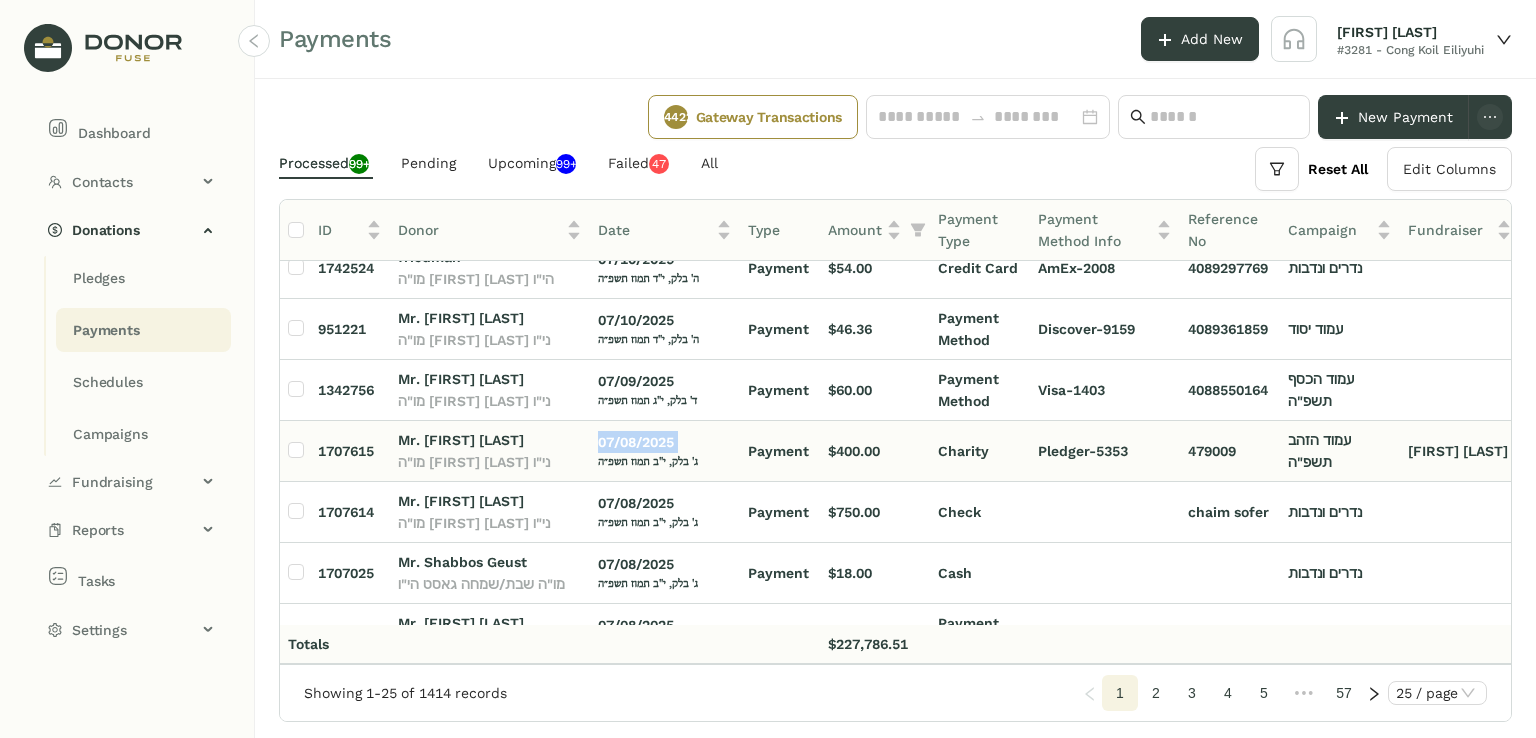 click on "07/08/2025" 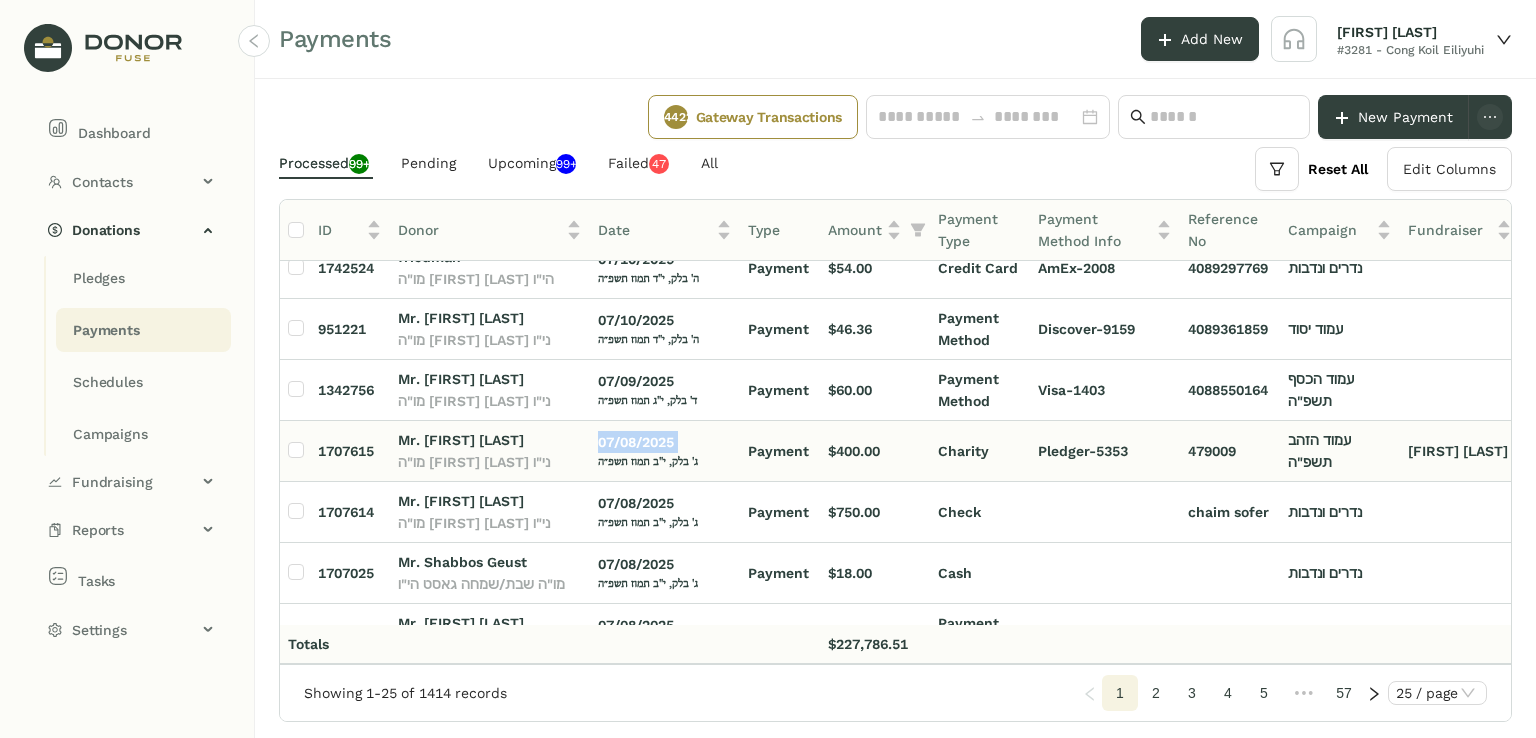 click on "07/08/2025" 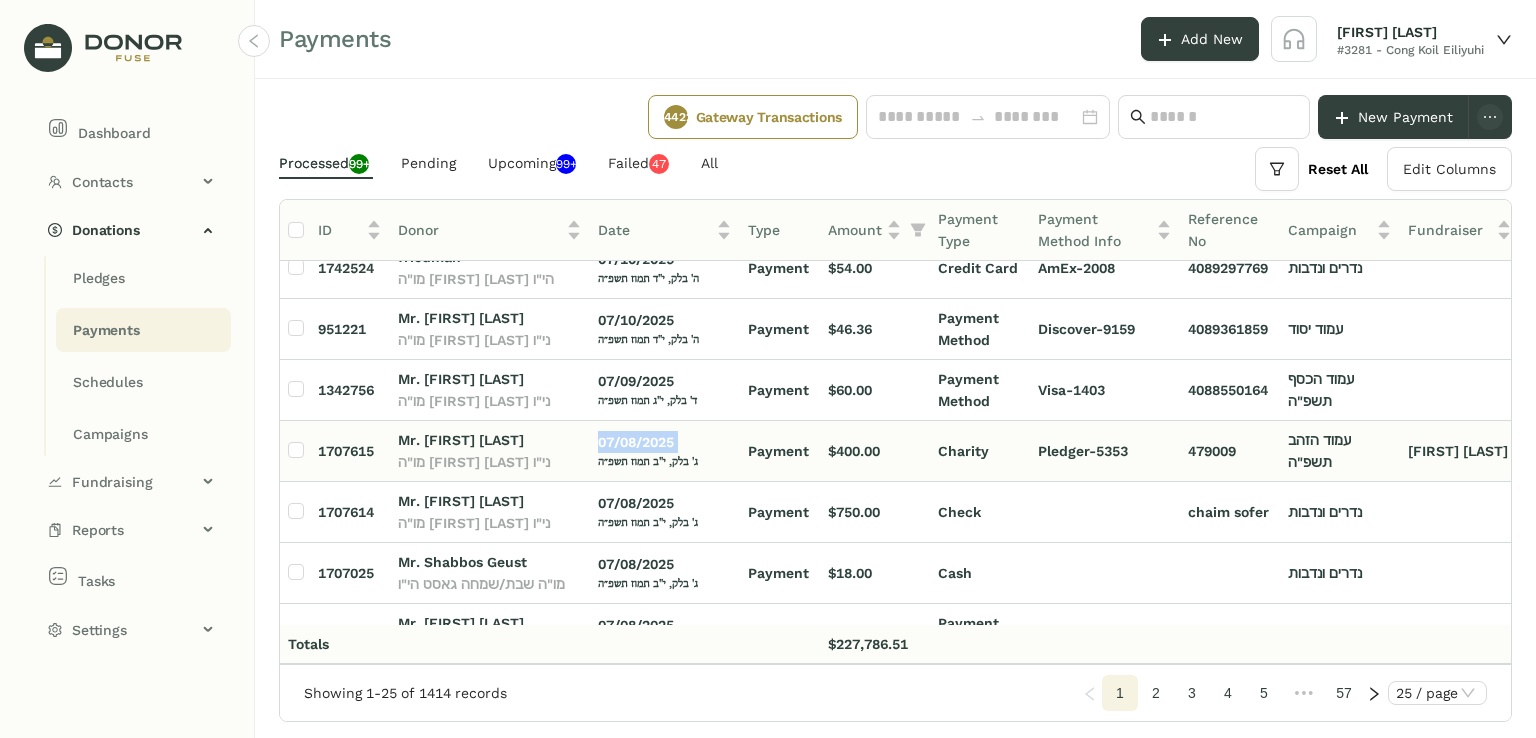 click on "07/08/2025" 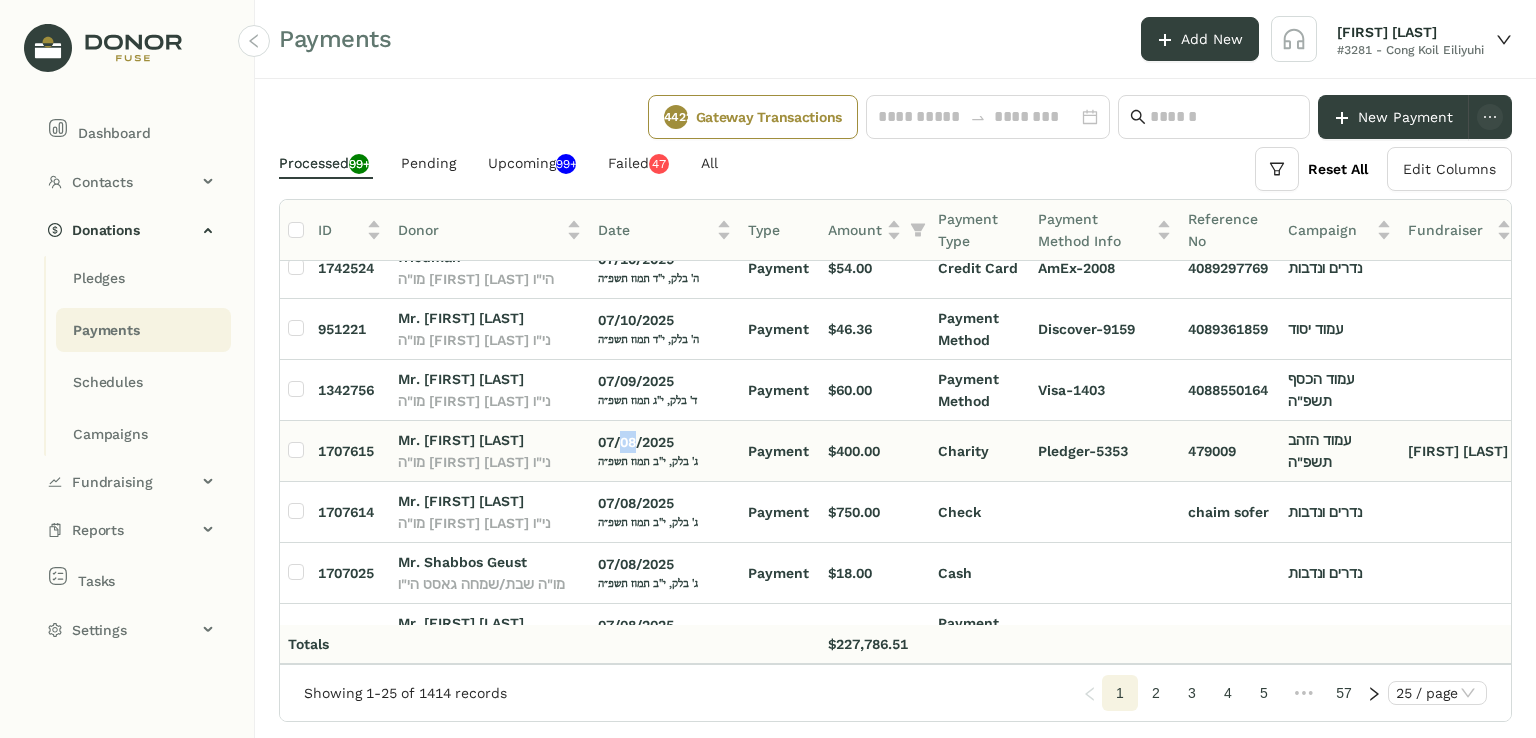 click on "07/08/2025" 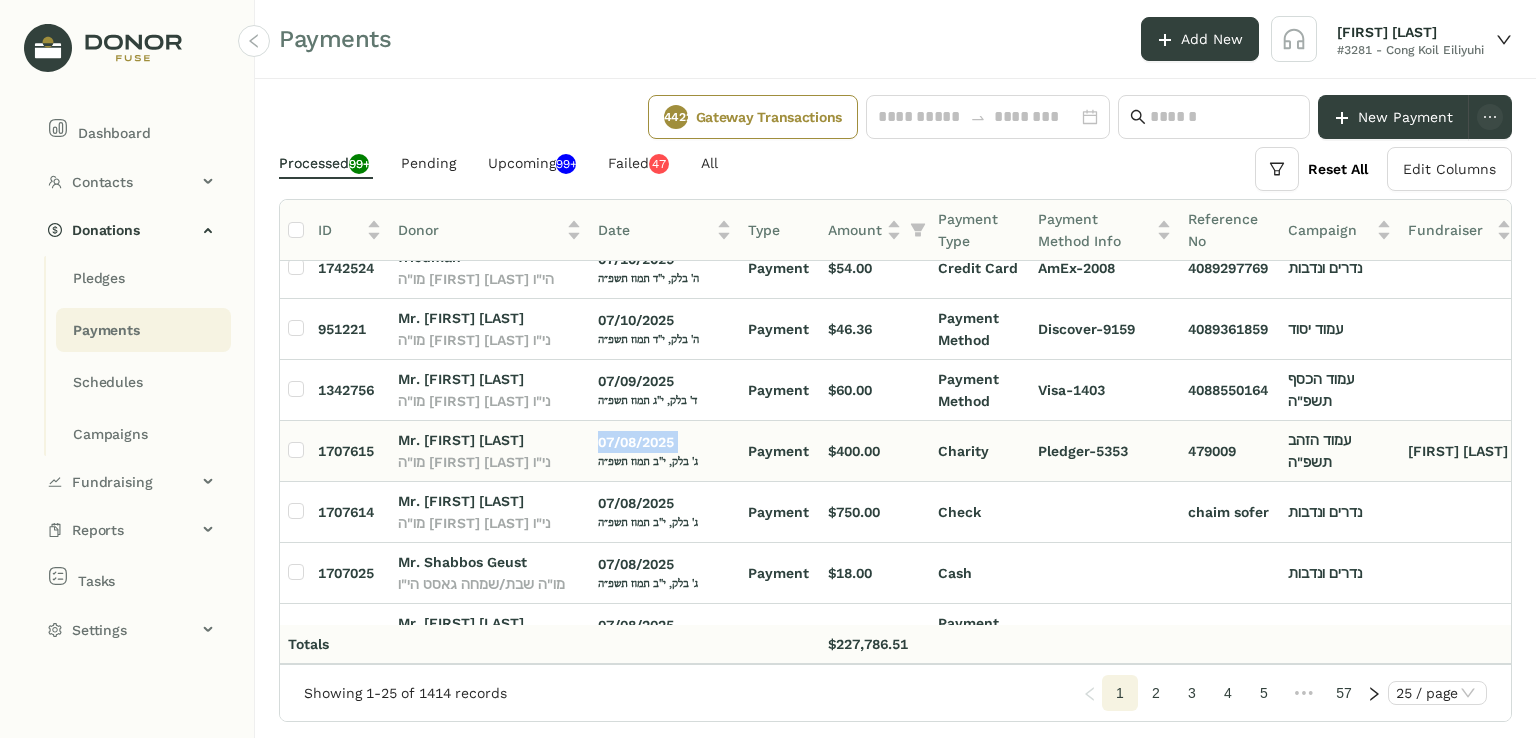 click on "07/08/2025" 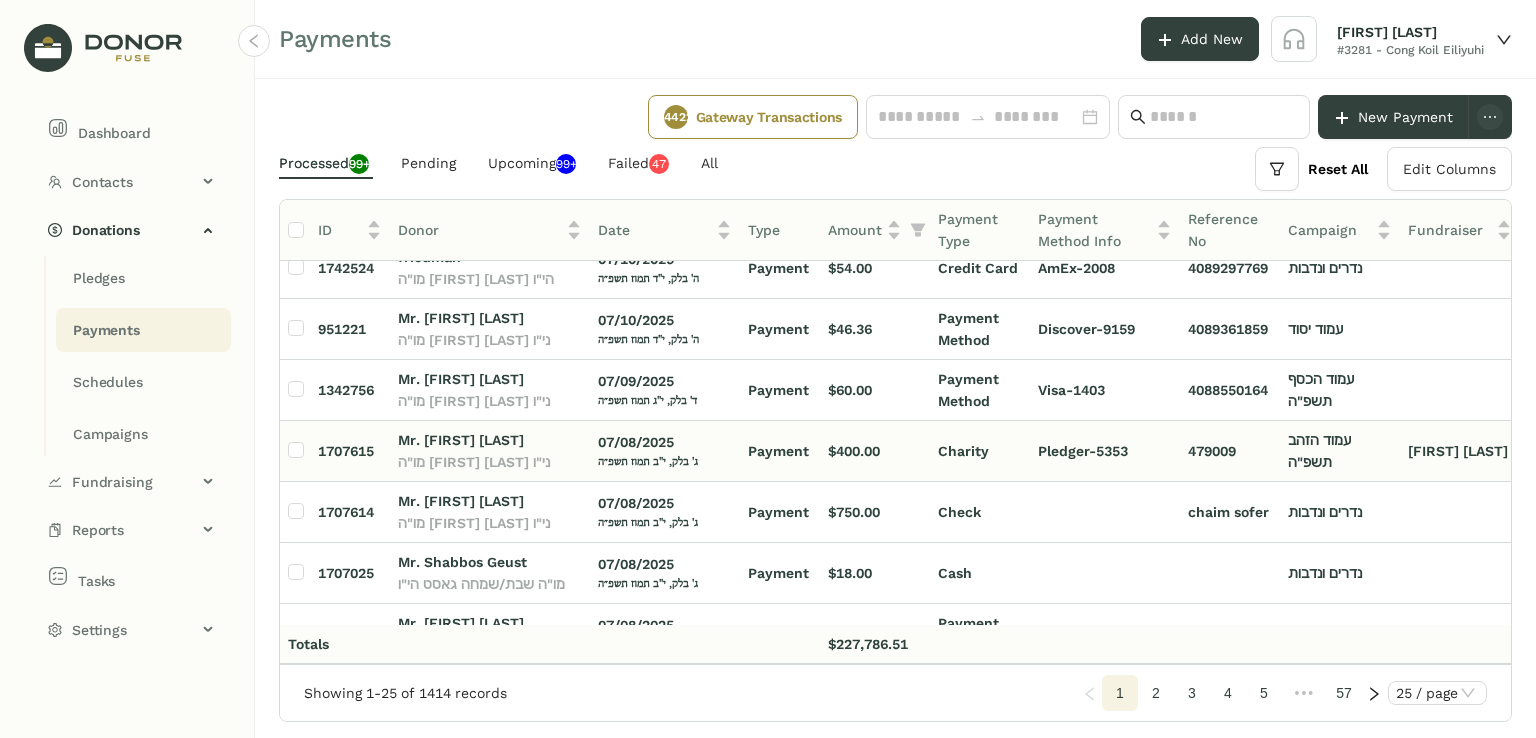 click on "ג' בלק, י"ב תמוז תשפ״ה" 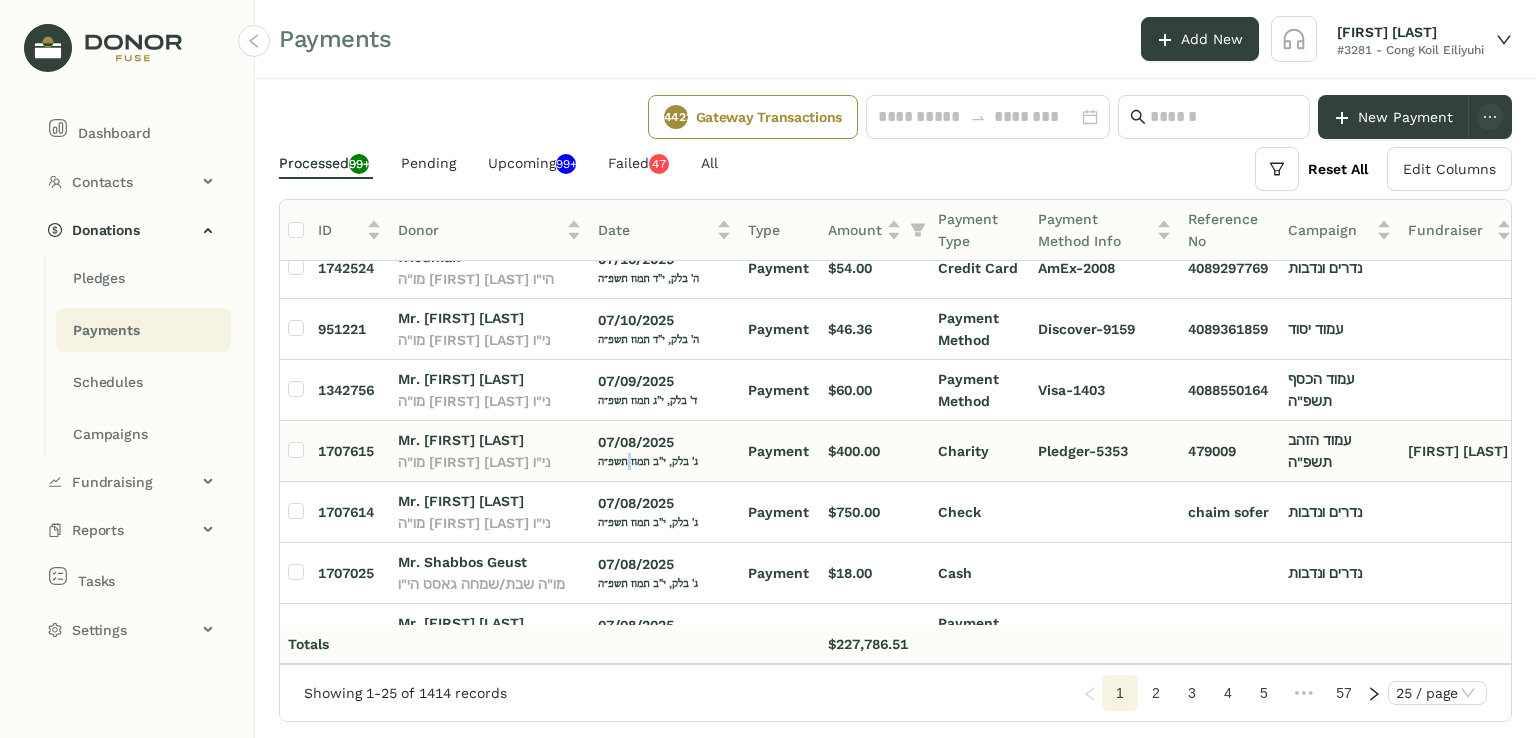 click on "ג' בלק, י"ב תמוז תשפ״ה" 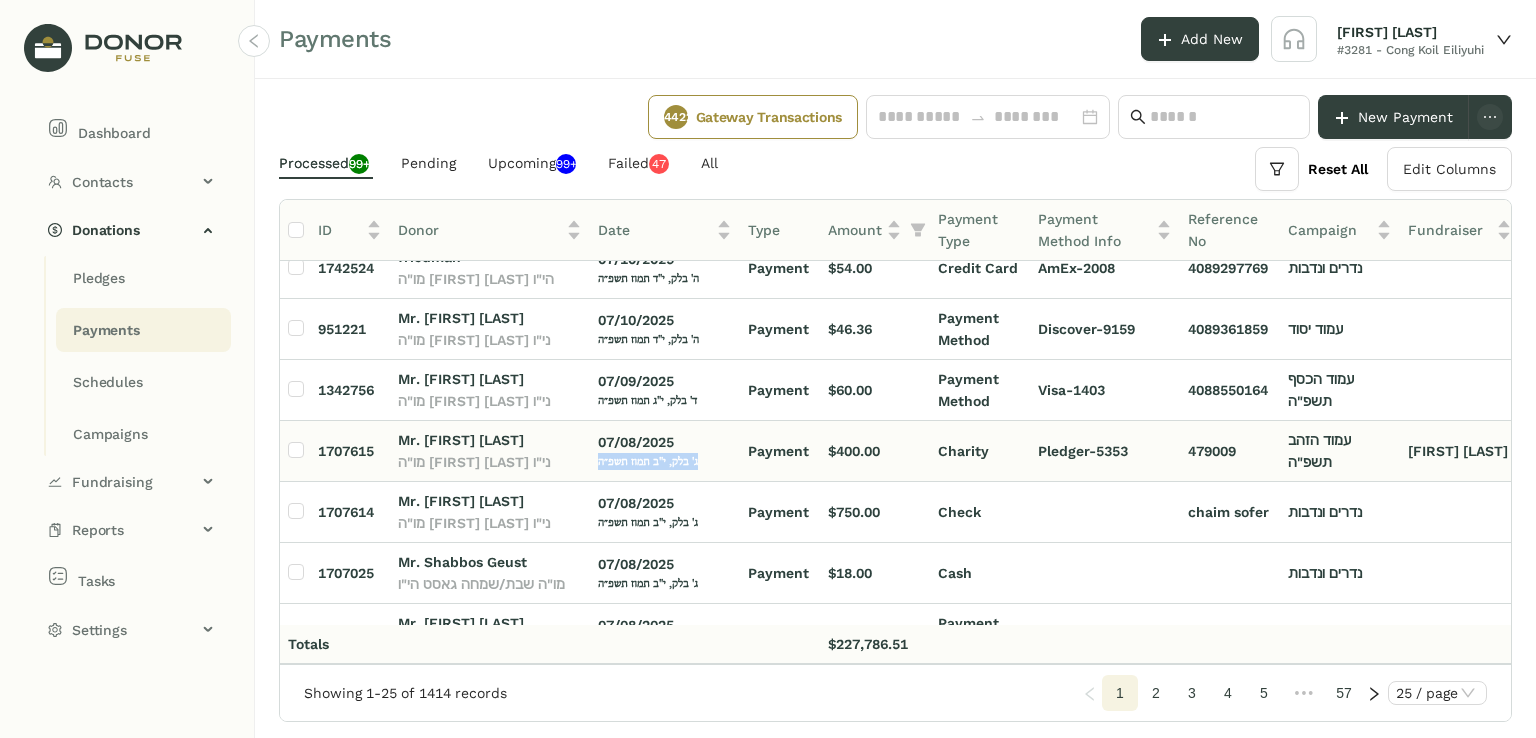 click on "ג' בלק, י"ב תמוז תשפ״ה" 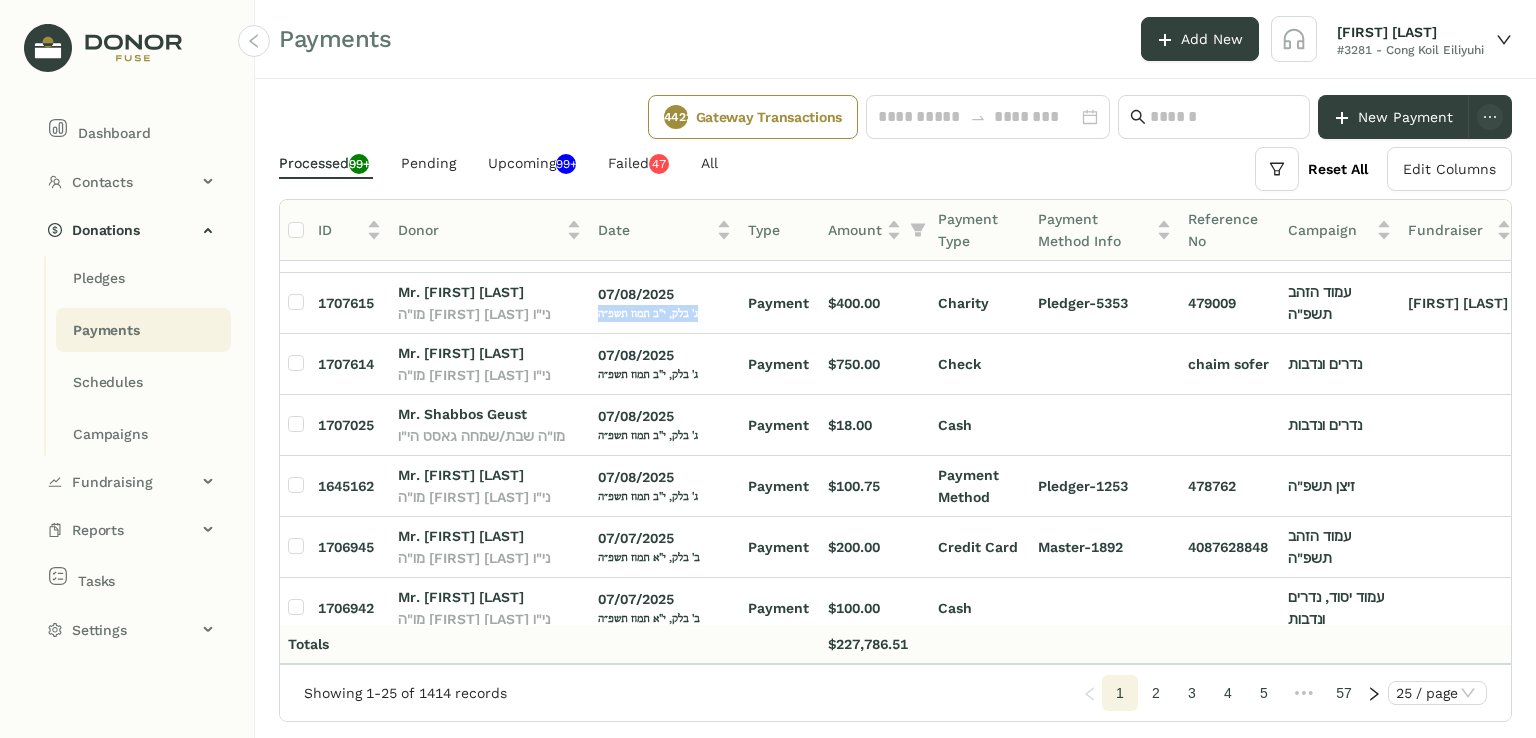 scroll, scrollTop: 439, scrollLeft: 0, axis: vertical 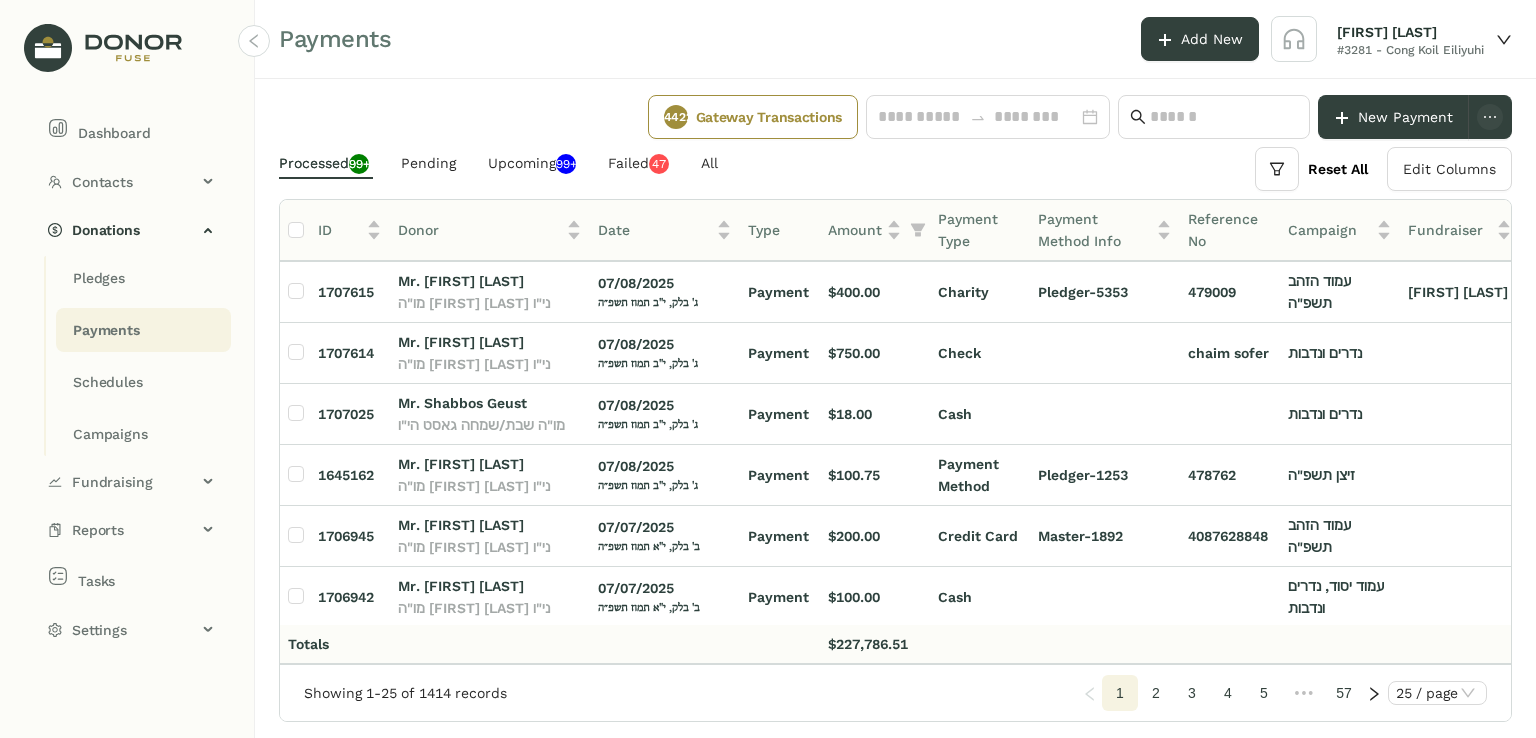 drag, startPoint x: 1511, startPoint y: 384, endPoint x: 1511, endPoint y: 408, distance: 24 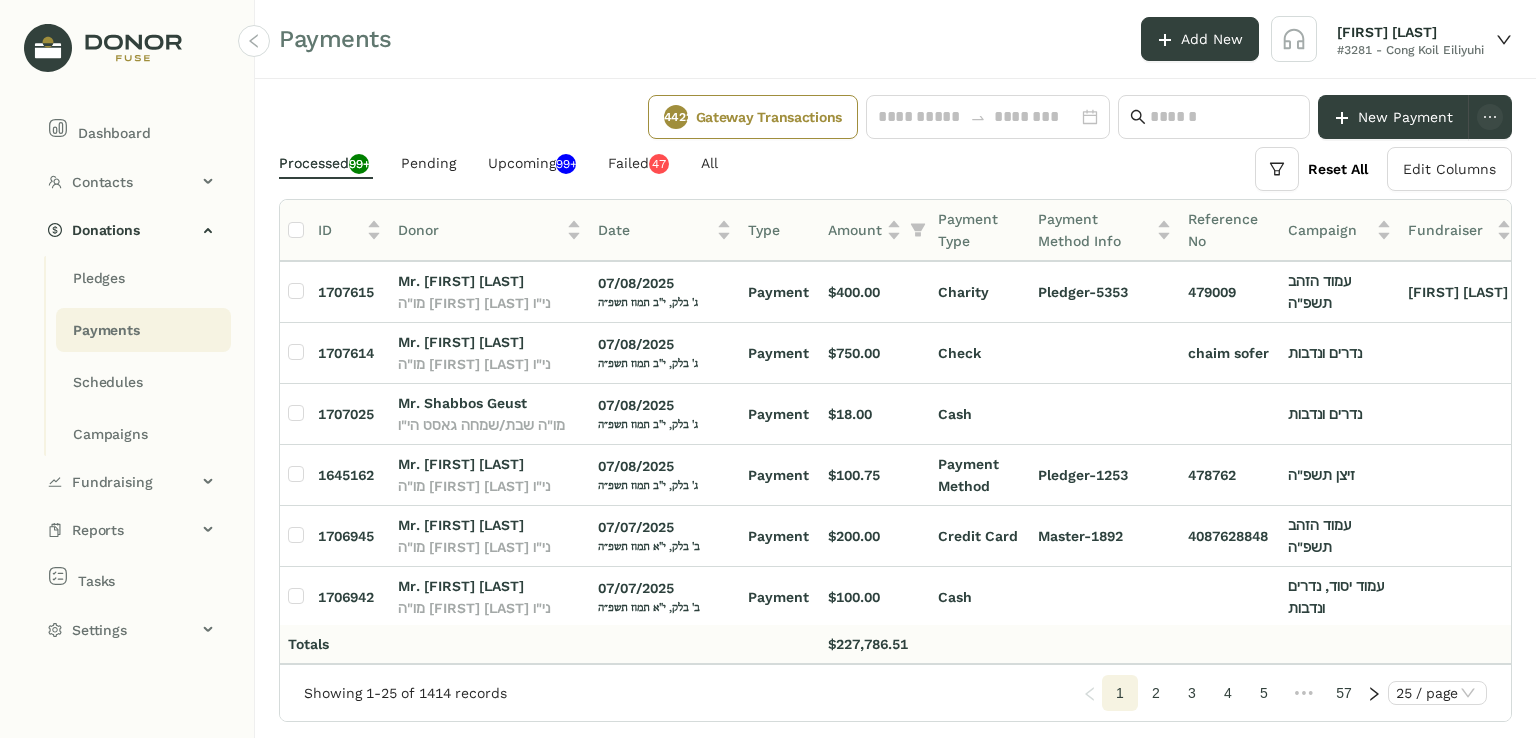 click on "ID  Donor   Date   Type   Amount   Payment Type   Payment Method Info   Reference No   Campaign   Fundraiser  [NUMBER] Mr. [FIRST] [LAST] מו"ה [FIRST] [LAST] הי"ו [DATE] [HEBREW_DATE] Payment [AMOUNT] Check CC נדרים ונדבות [NUMBER] Mr. [FIRST] [LAST] מו"ה [FIRST] [LAST] ני"ו [DATE] [HEBREW_DATE] Payment [AMOUNT] Payment Method Visa-[LAST] [PHONE] נדרים ונדבות [NUMBER] Mr. [FIRST] [LAST] מו"ה [FIRST] [LAST] ני"ו [DATE] [HEBREW_DATE] Payment [AMOUNT] Check CC קאפי [NUMBER] Mr. [FIRST] [LAST] מו"ה [FIRST] [LAST] ני"ו [DATE] [HEBREW_DATE] Payment [AMOUNT] Check CC נדרים ונדבות [NUMBER] [FIRST] מו"ה [FIRST] [LAST] הי"ו [DATE] [HEBREW_DATE] Payment [AMOUNT] Credit Card AmEx-[NUMBER] [PHONE] Check" 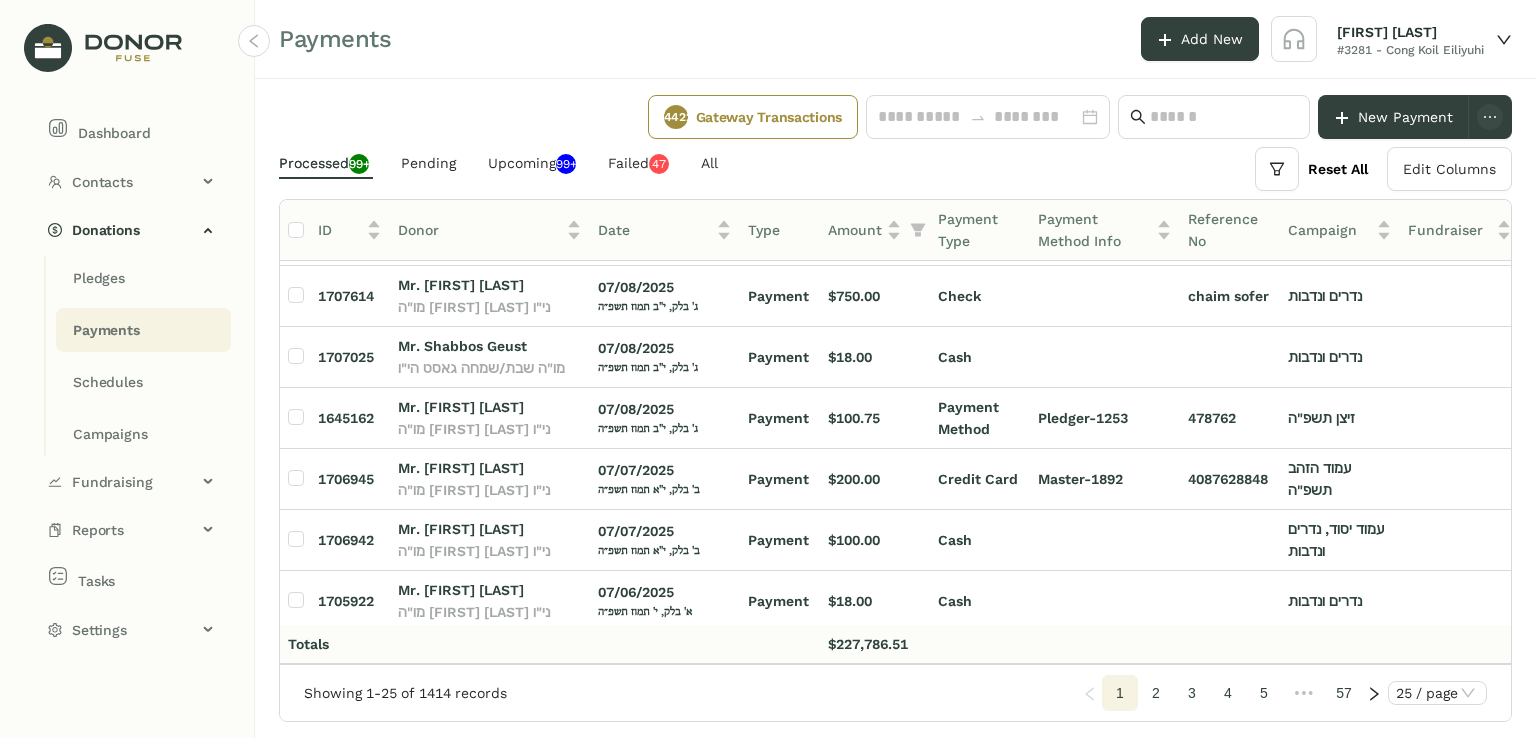 scroll, scrollTop: 492, scrollLeft: 0, axis: vertical 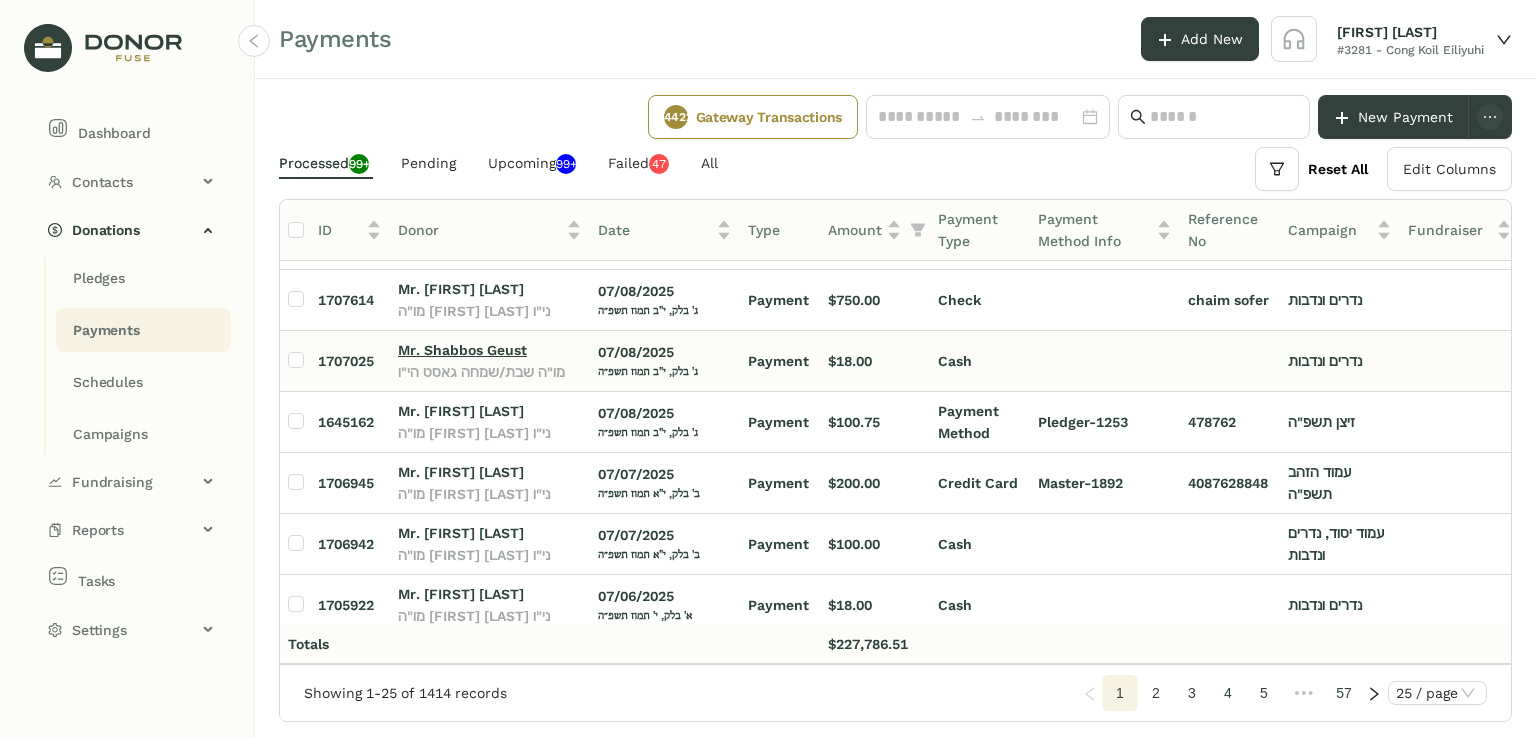 click on "Mr. Shabbos Geust" 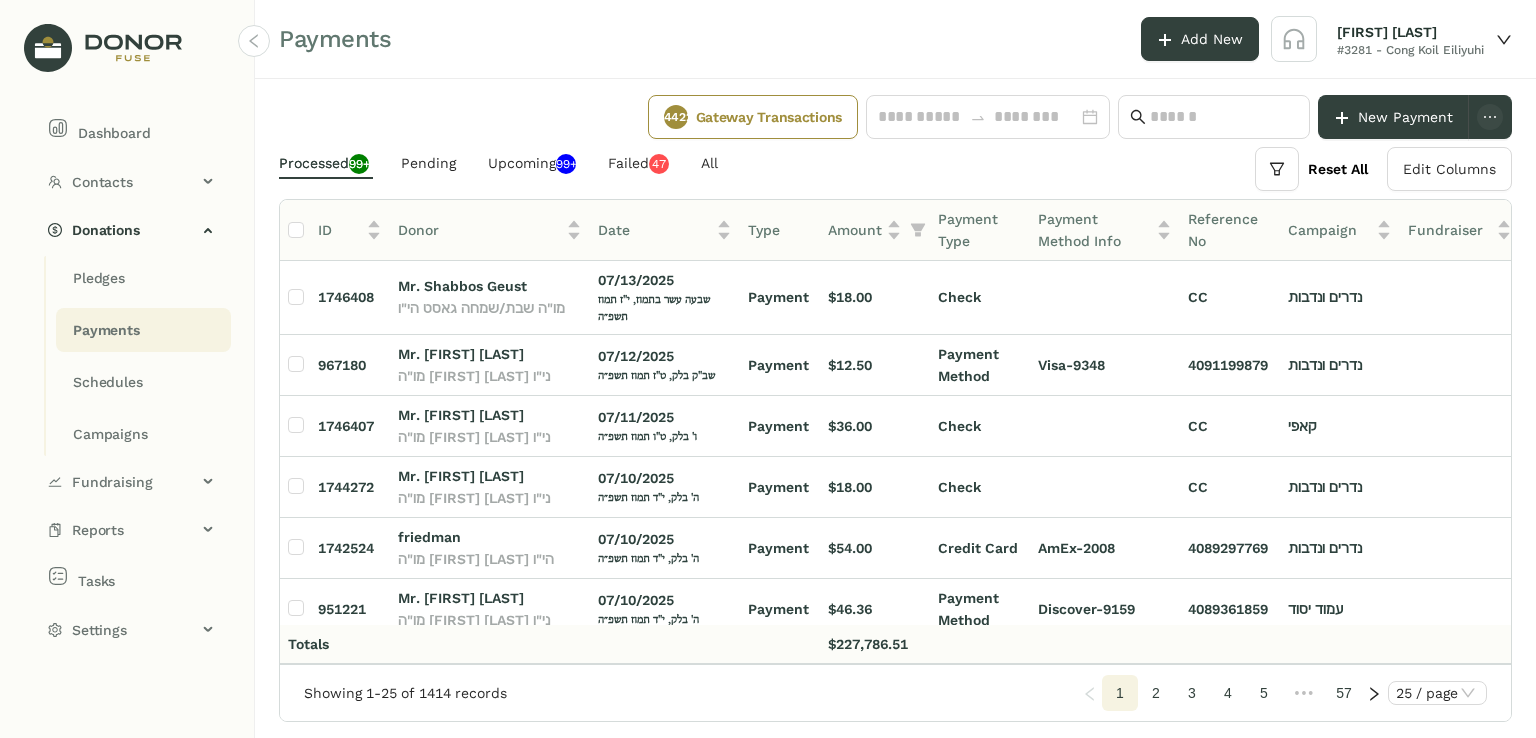 drag, startPoint x: 1511, startPoint y: 297, endPoint x: 1508, endPoint y: 334, distance: 37.12142 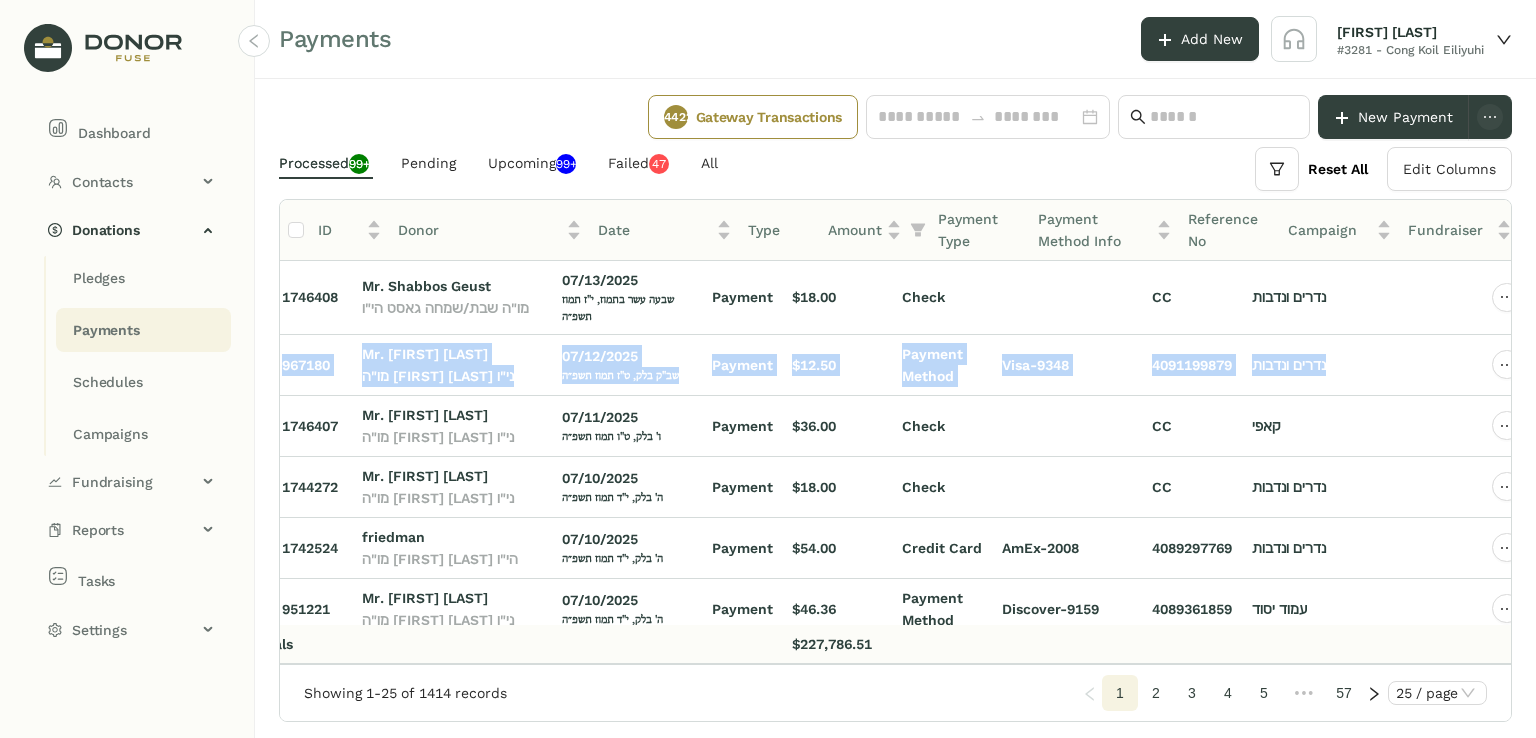 scroll, scrollTop: 0, scrollLeft: 36, axis: horizontal 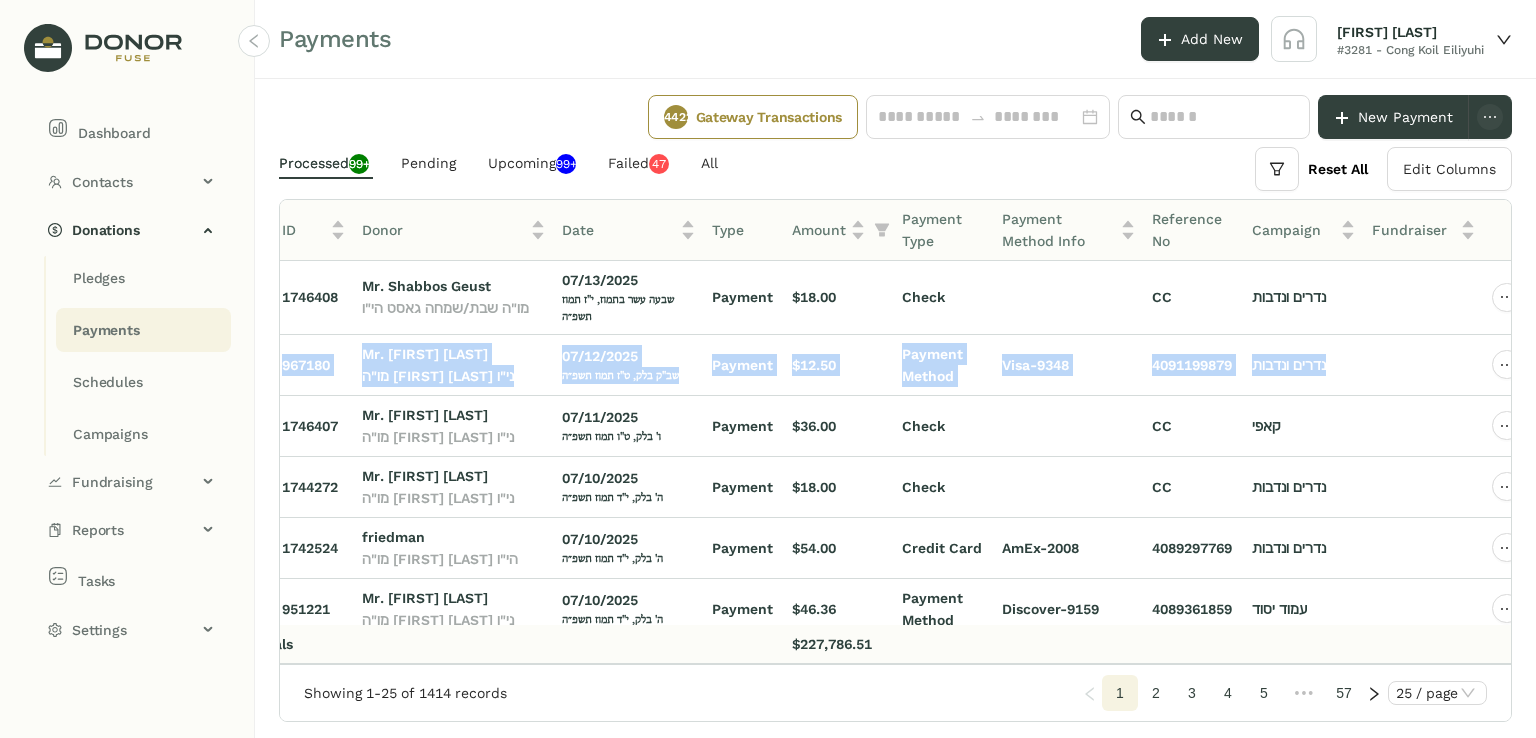 drag, startPoint x: 1512, startPoint y: 329, endPoint x: 1512, endPoint y: 362, distance: 33 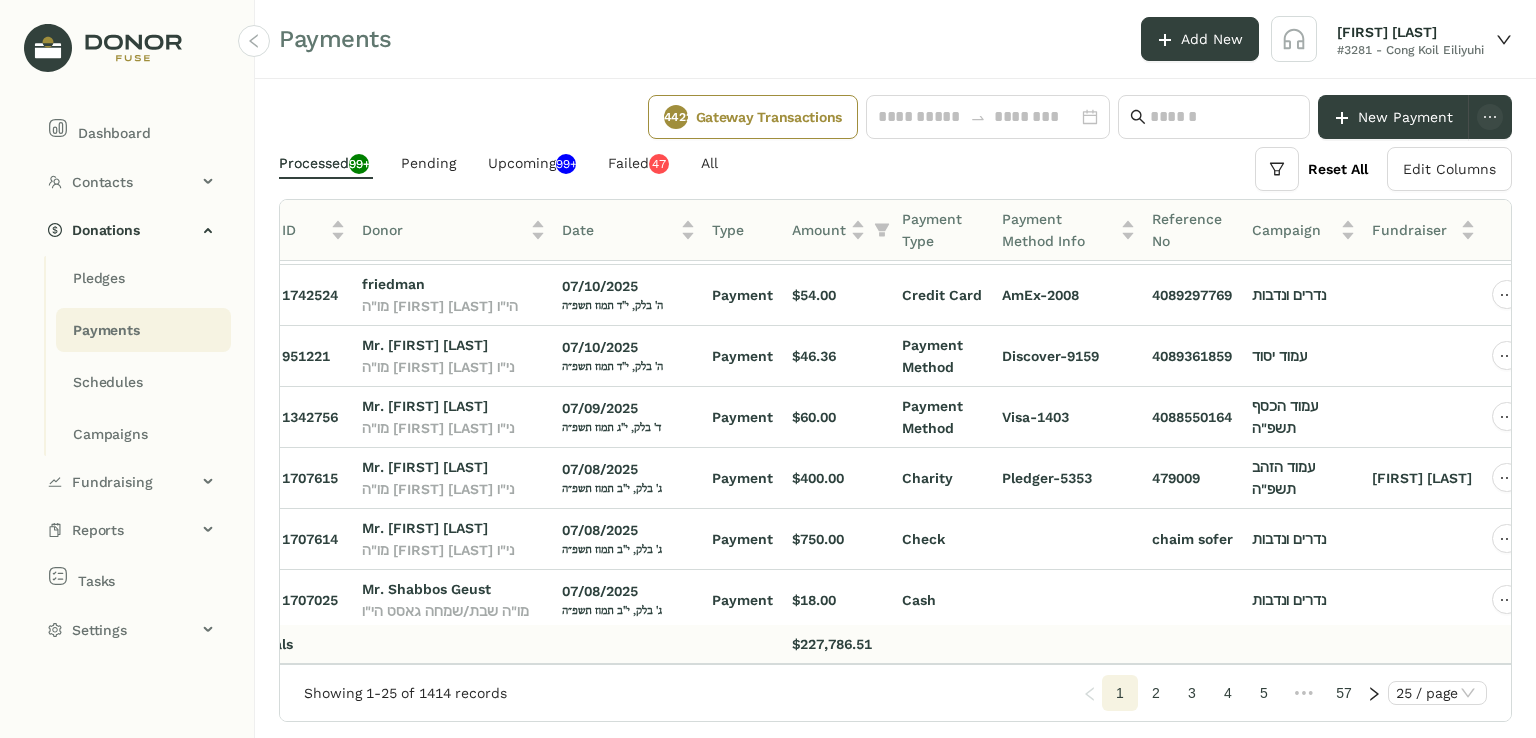 scroll, scrollTop: 260, scrollLeft: 36, axis: both 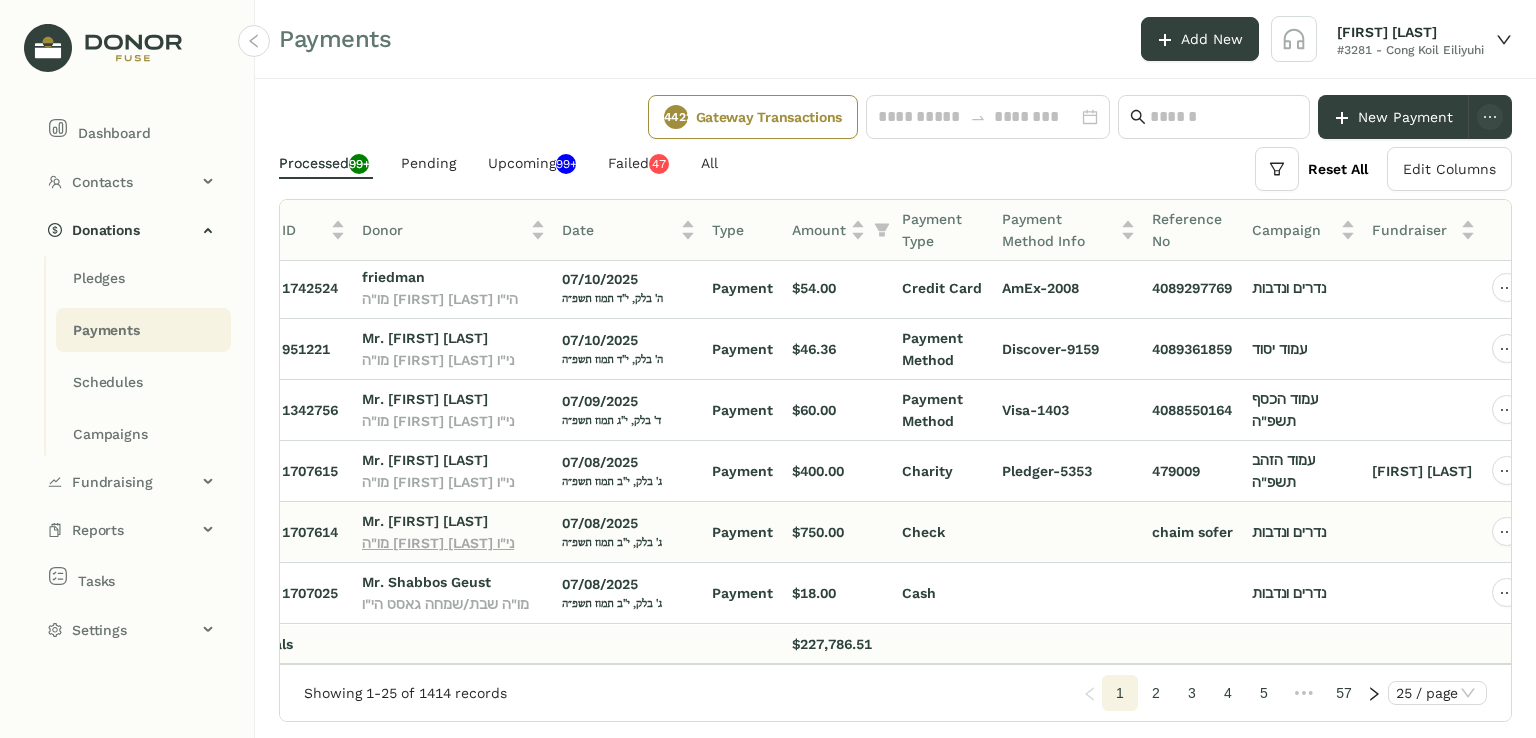 click on "מו"ה [FIRST] [LAST] ני"ו" 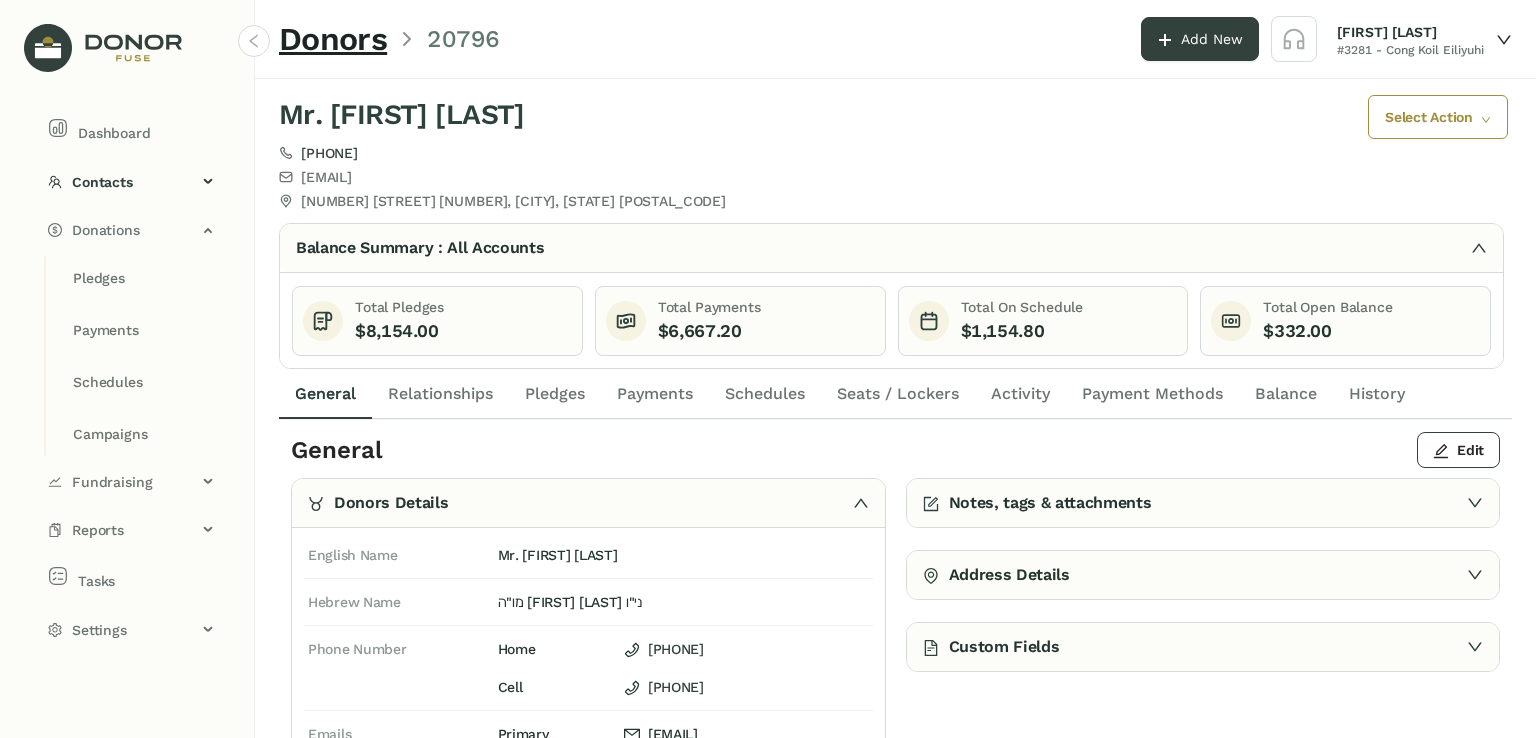 click on "Payments" 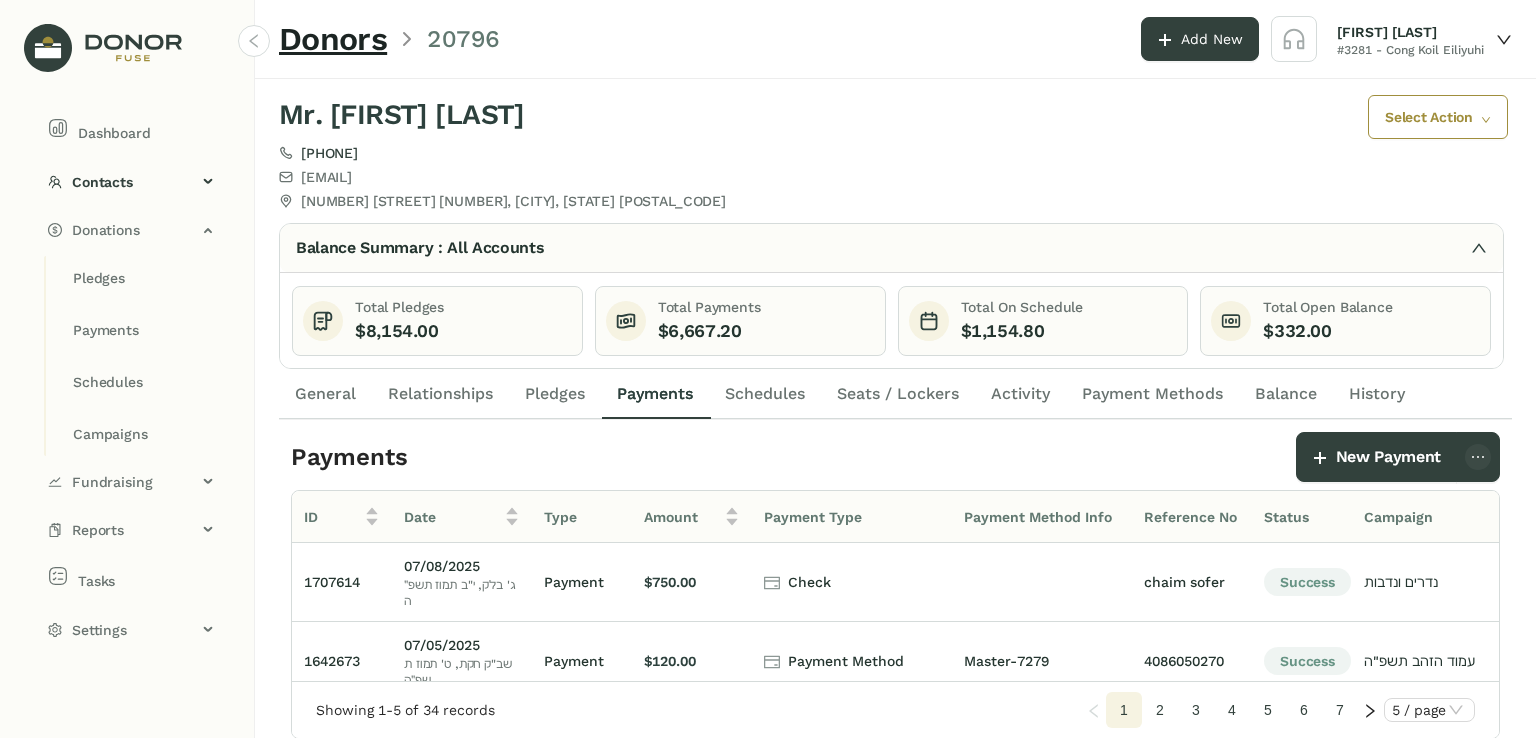 scroll, scrollTop: 0, scrollLeft: 192, axis: horizontal 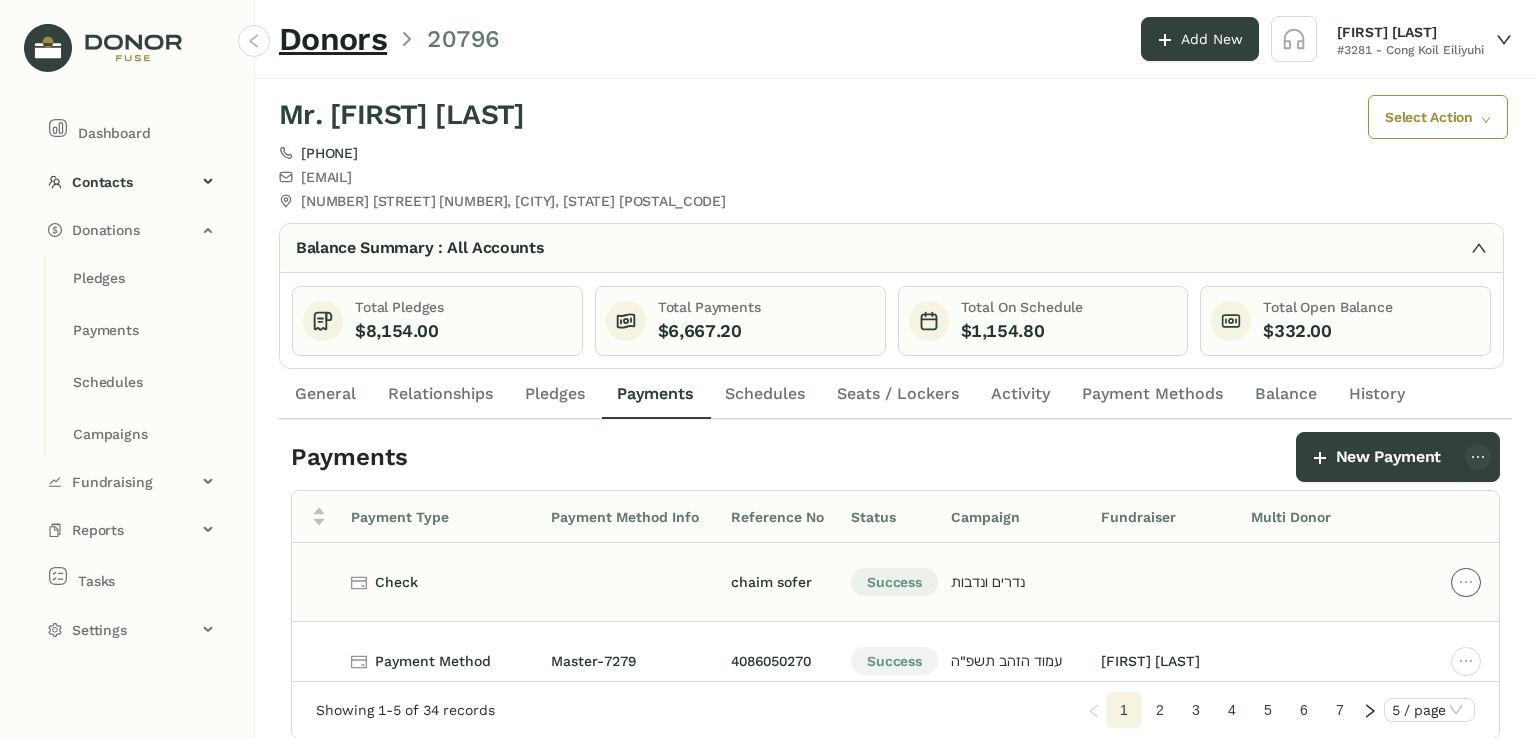 click 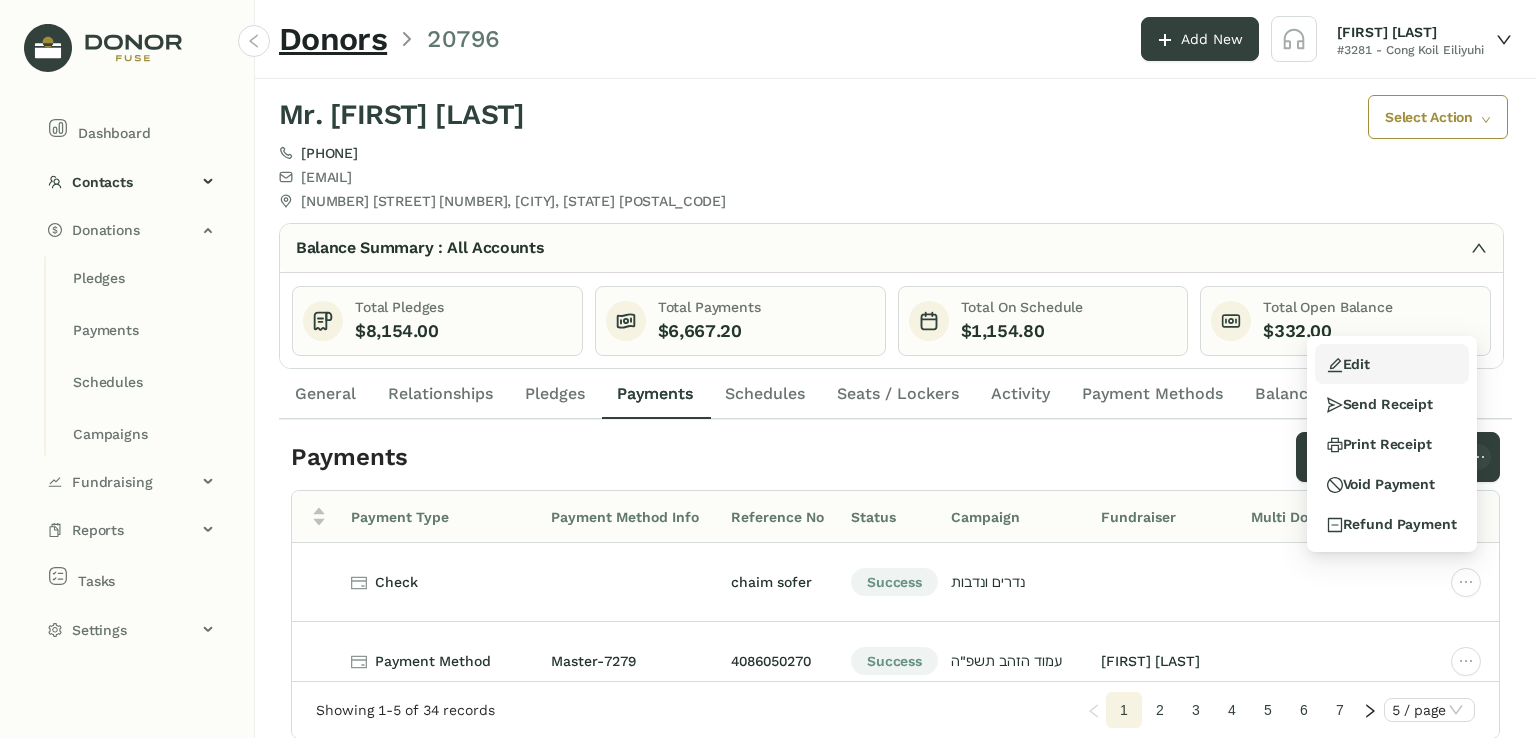 click on "Edit" at bounding box center (1392, 364) 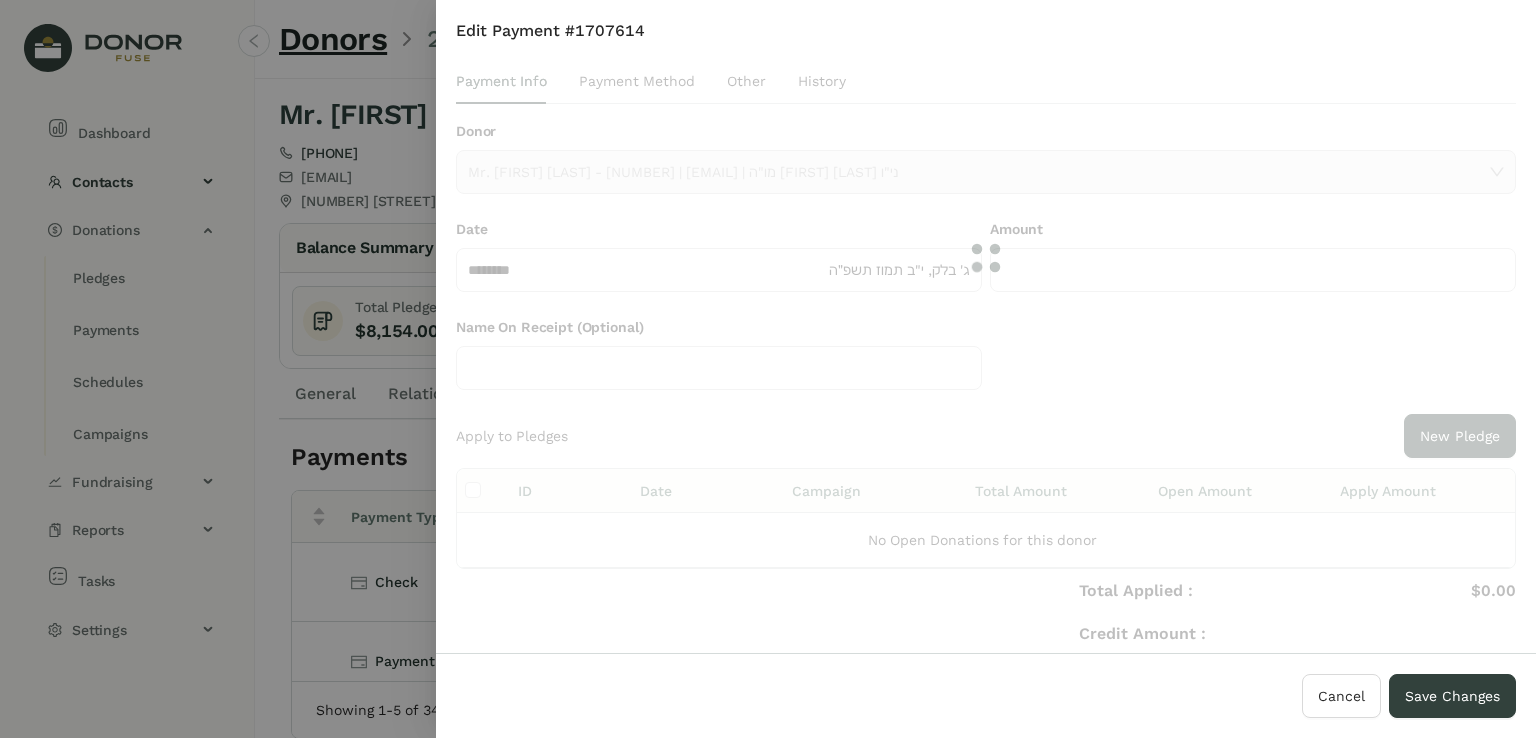 type on "*******" 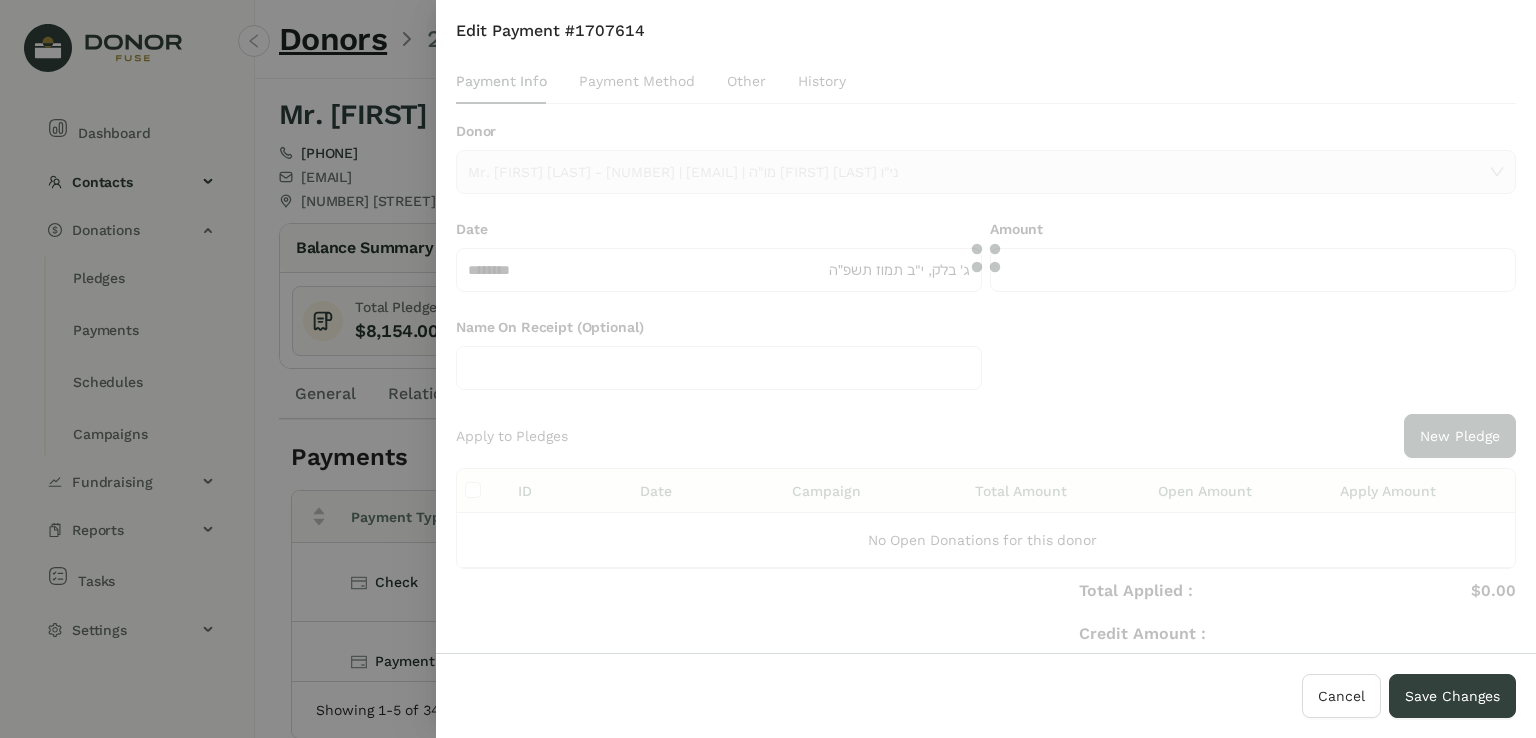 type on "*****" 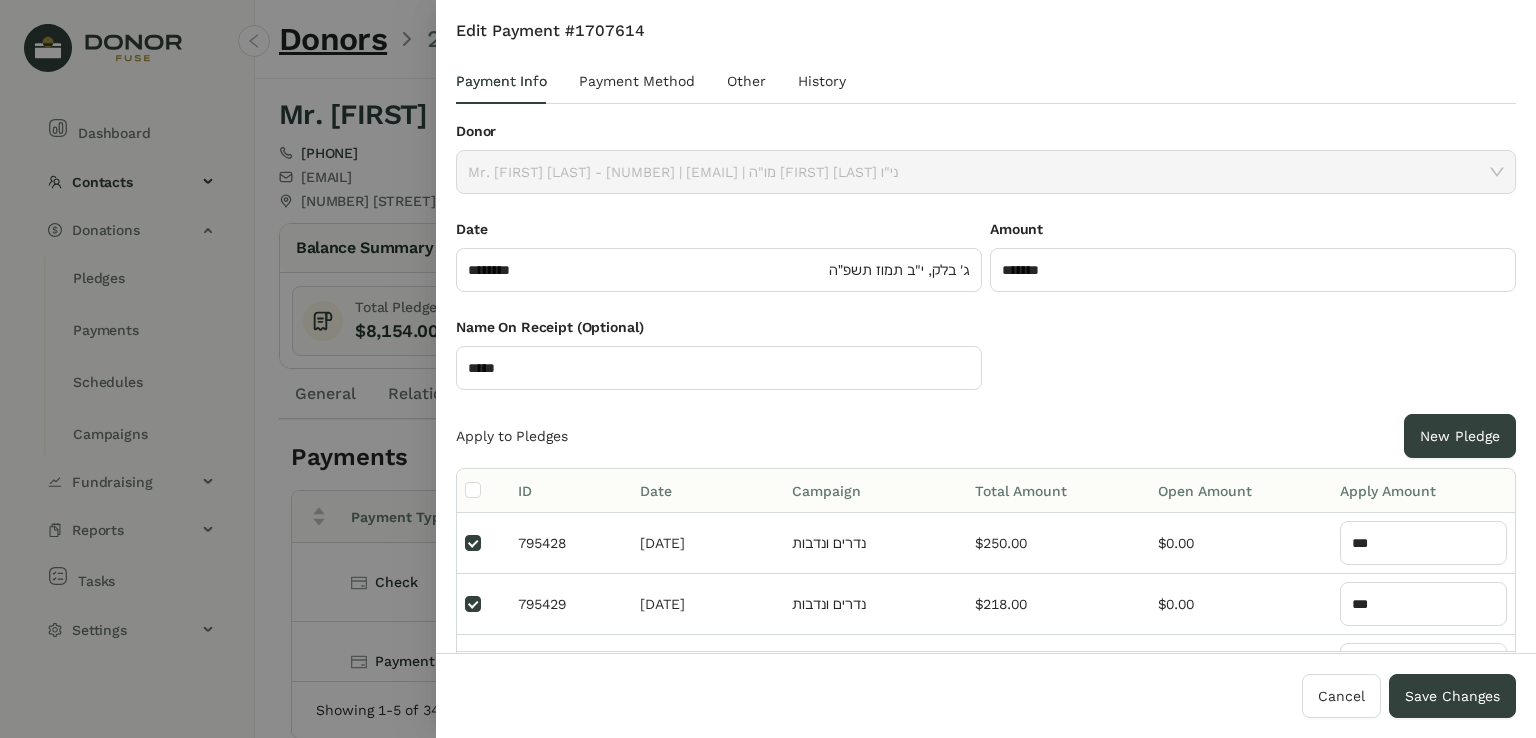 click at bounding box center [768, 369] 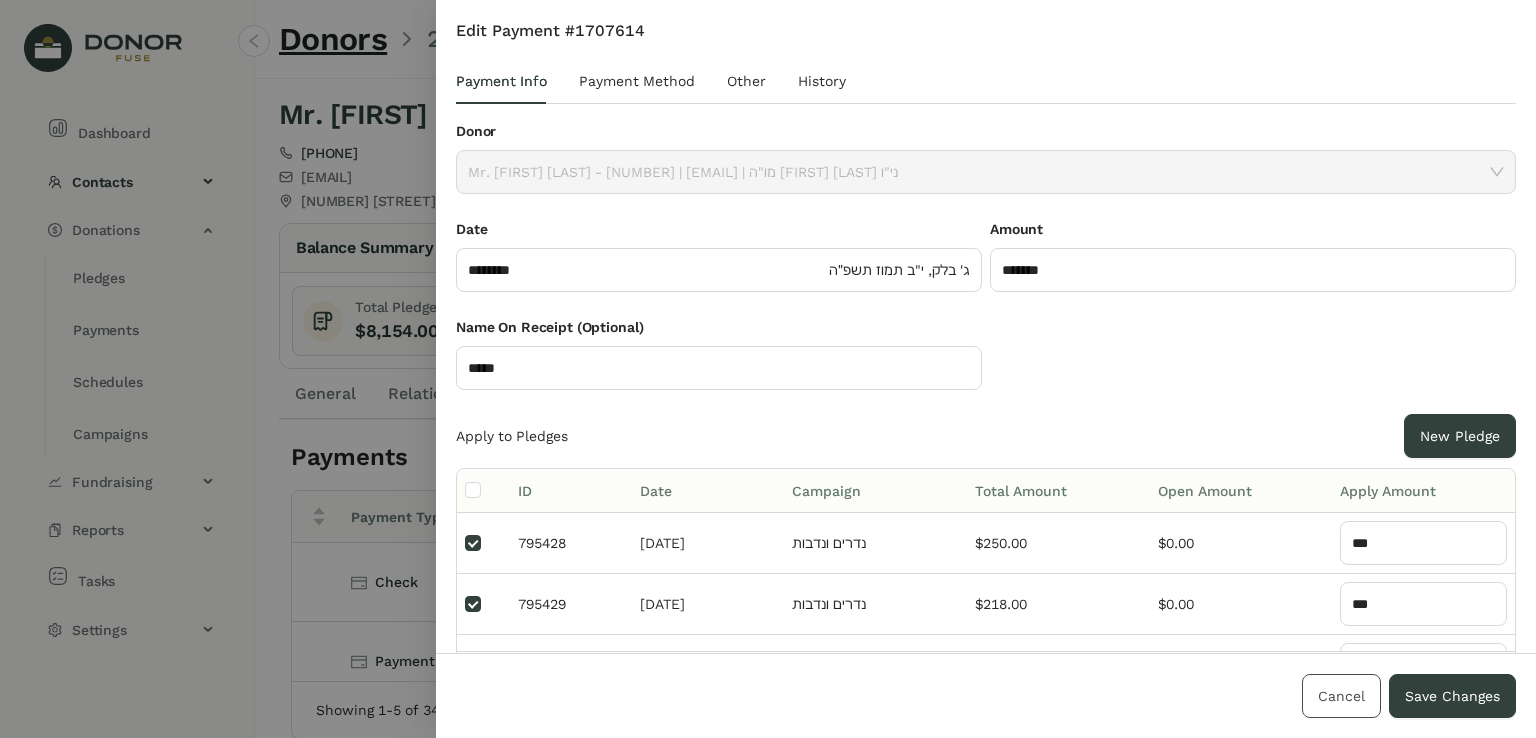 click on "Cancel" at bounding box center (1341, 696) 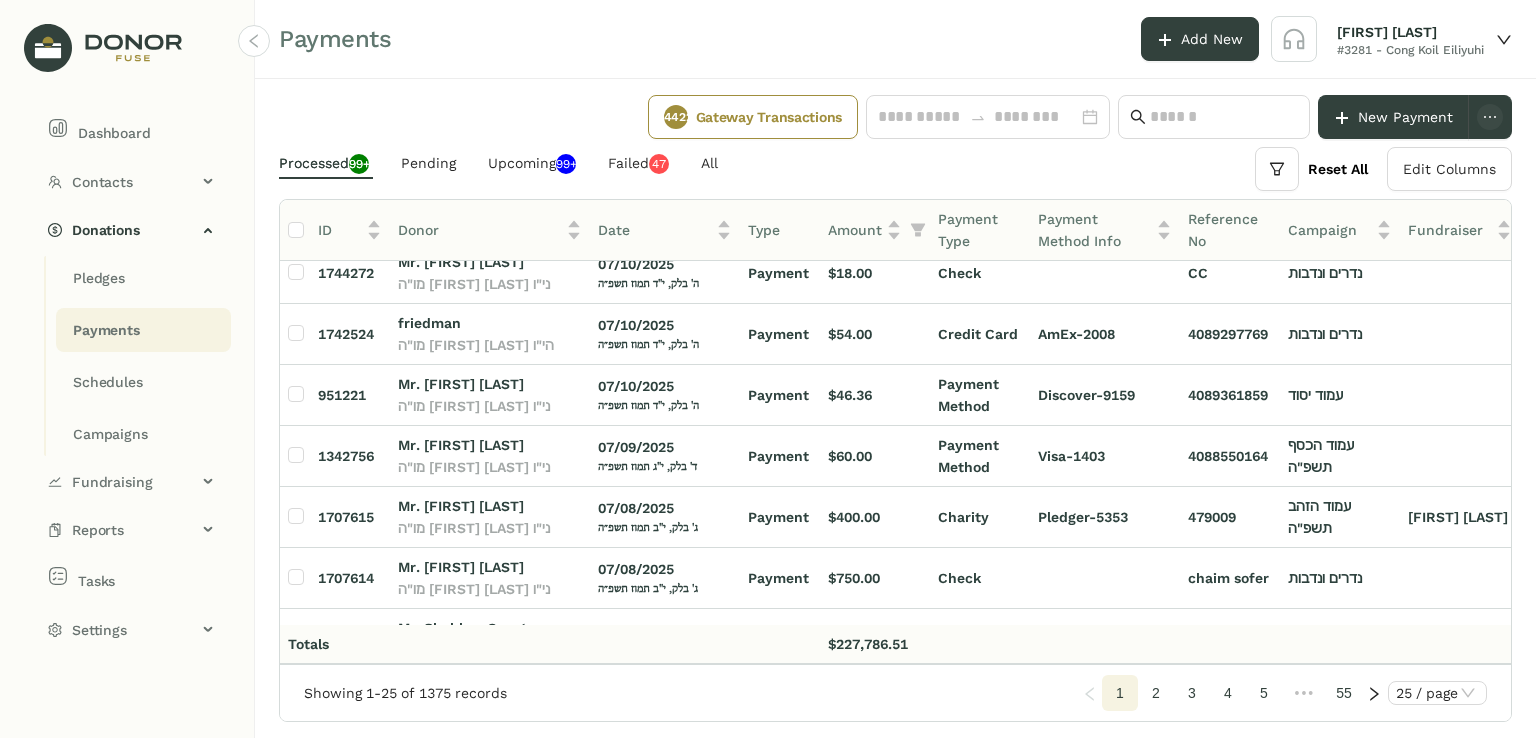 scroll, scrollTop: 256, scrollLeft: 0, axis: vertical 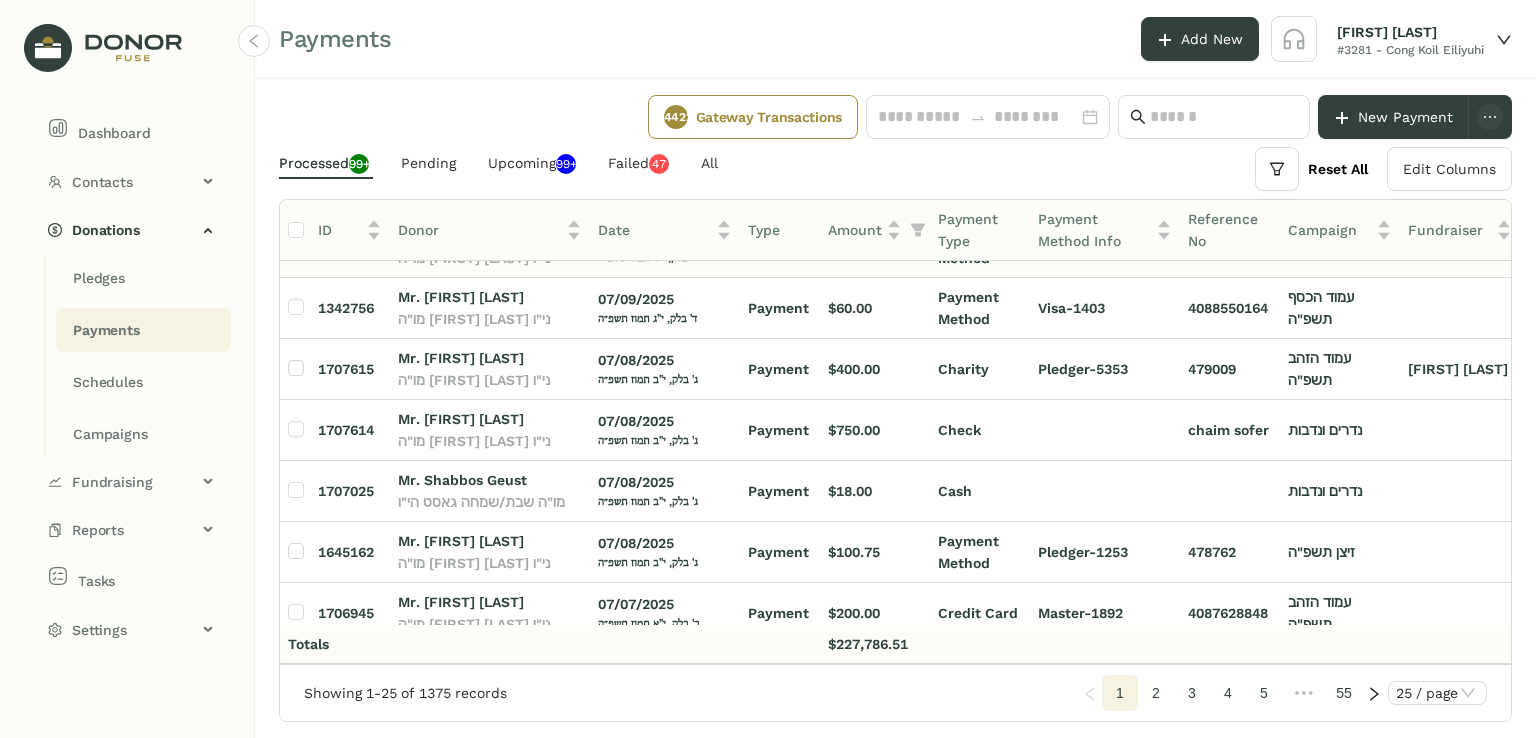 click on "07/10/2025 ה' בלק, י"ד תמוז תשפ״ה" 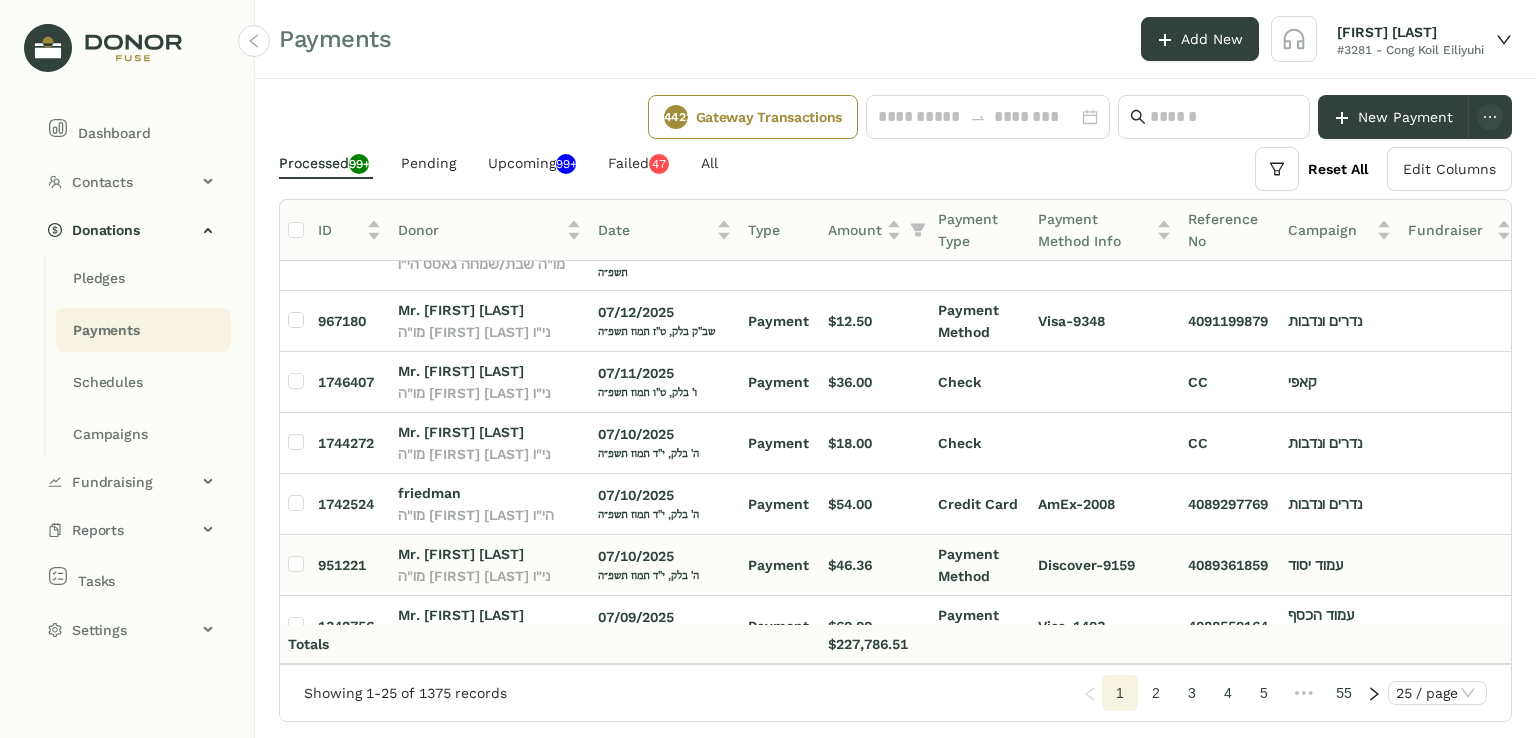 scroll, scrollTop: 42, scrollLeft: 0, axis: vertical 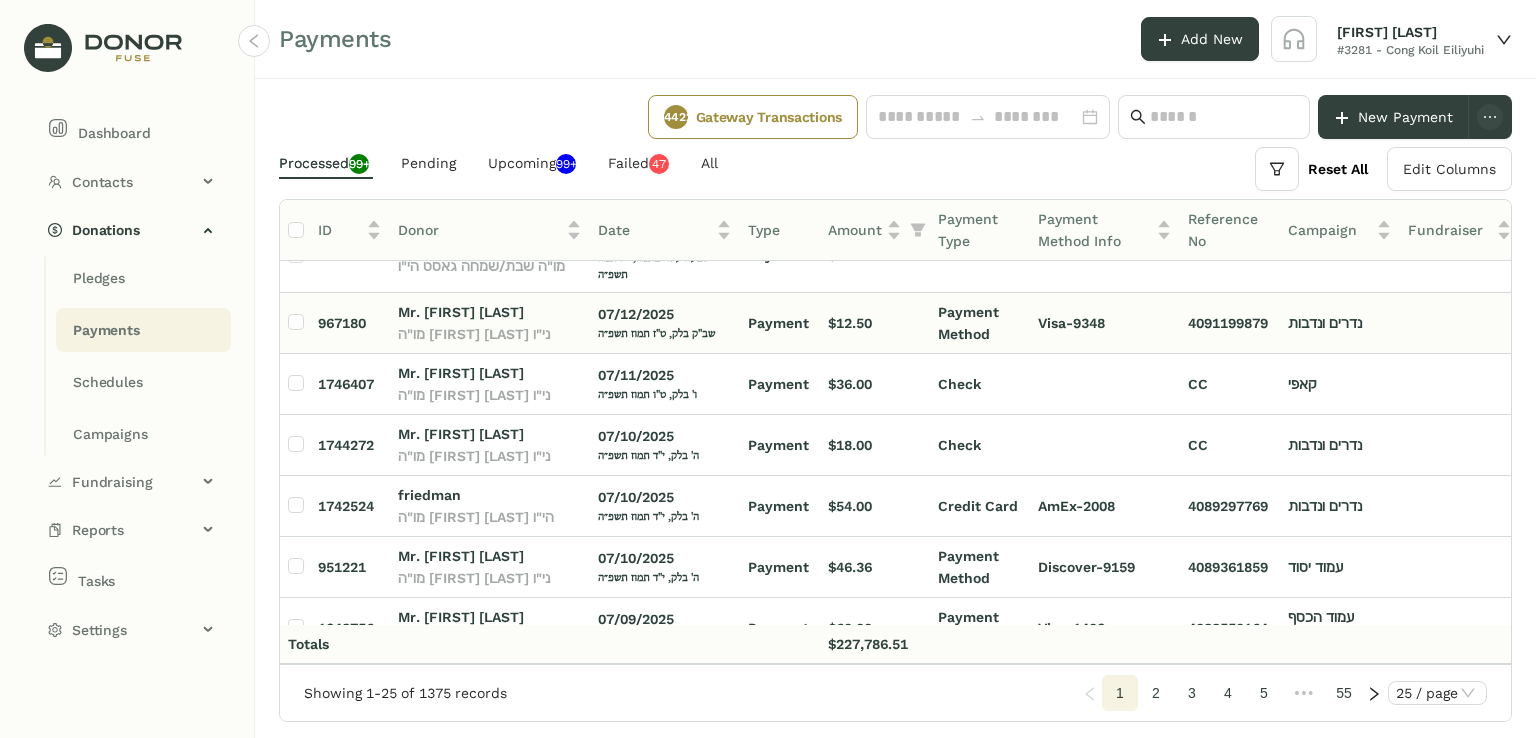 click on "שב"ק בלק, ט"ז תמוז תשפ״ה" 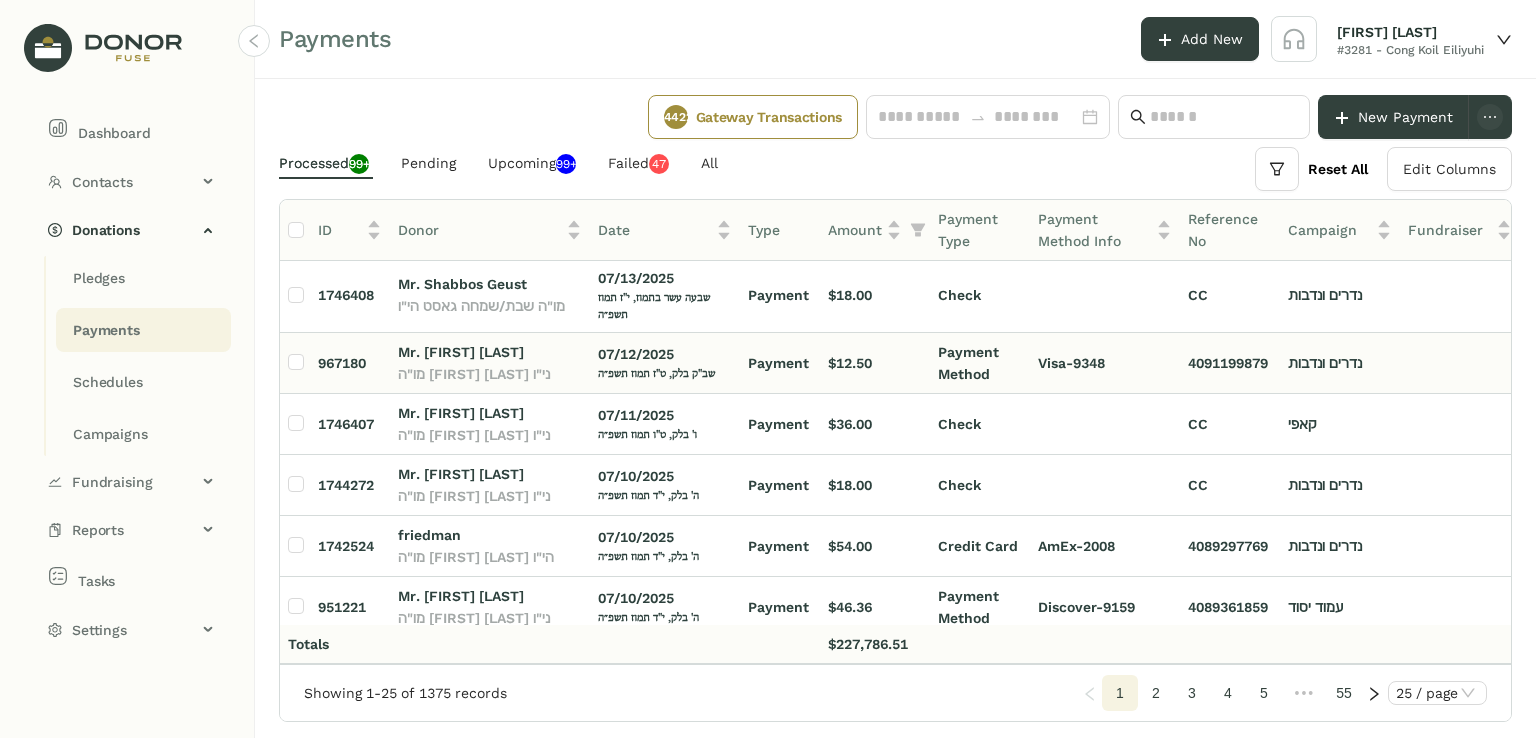 scroll, scrollTop: 0, scrollLeft: 0, axis: both 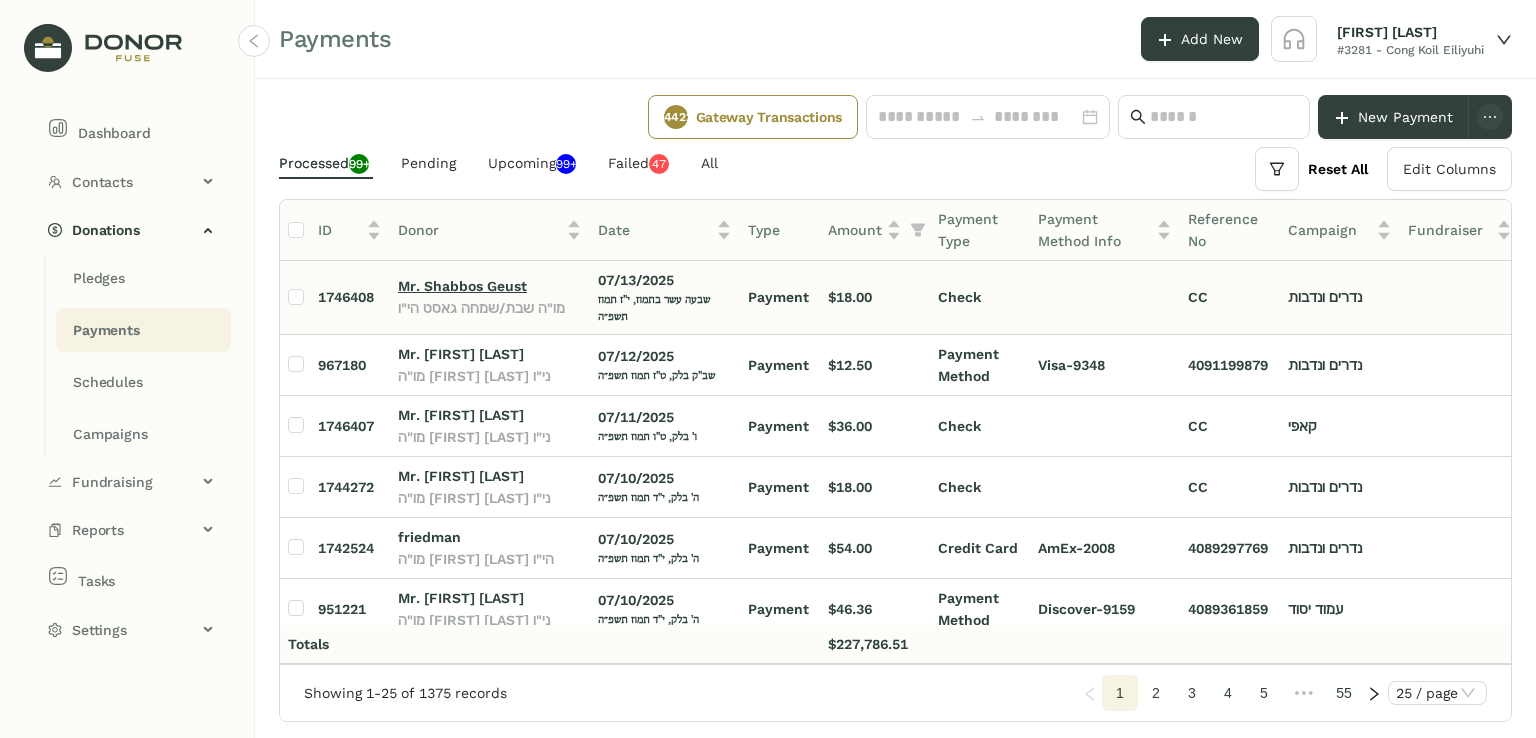 click on "Mr. Shabbos Geust" 